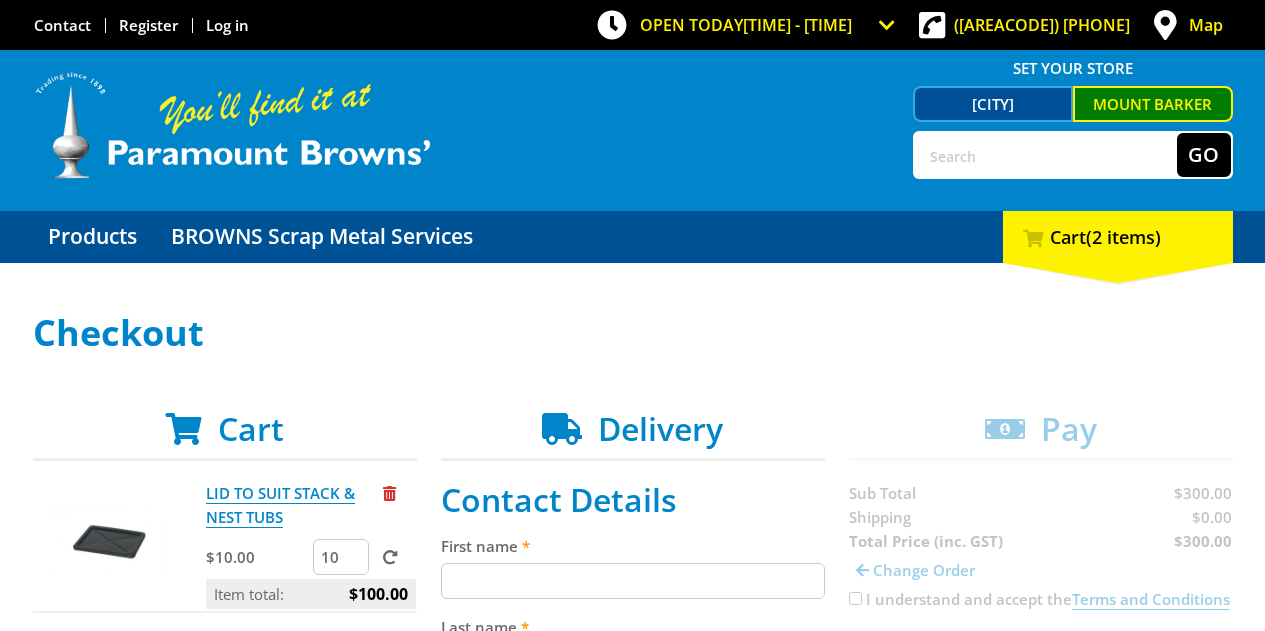 scroll, scrollTop: 200, scrollLeft: 0, axis: vertical 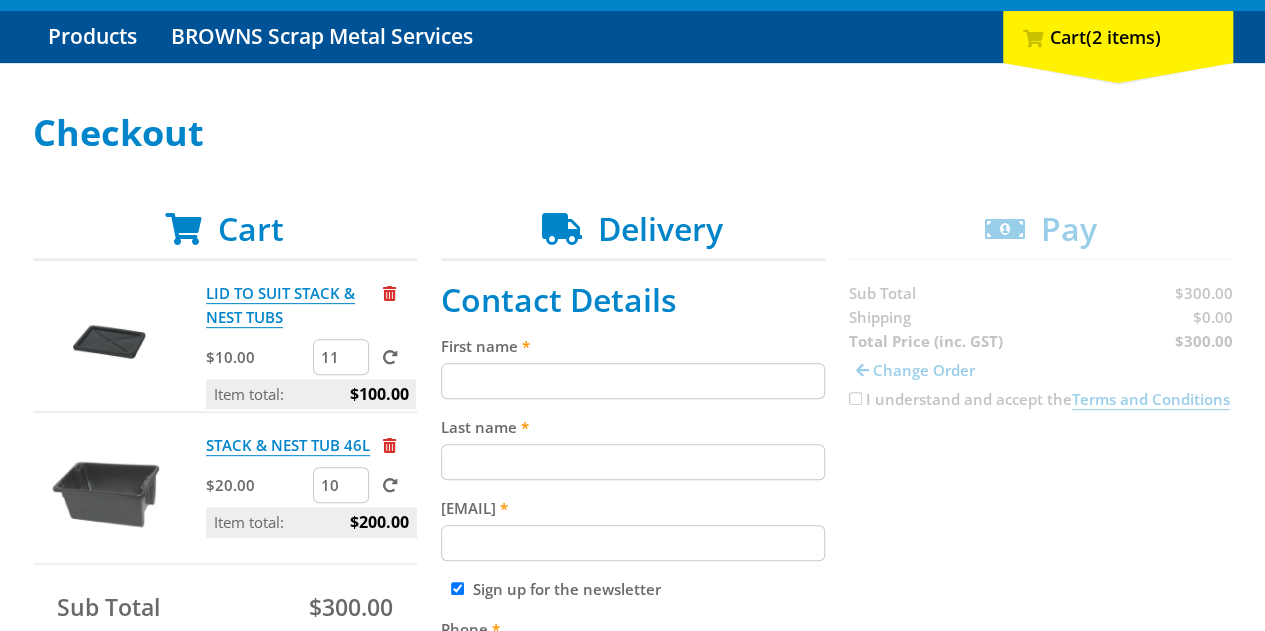 click on "11" at bounding box center (341, 357) 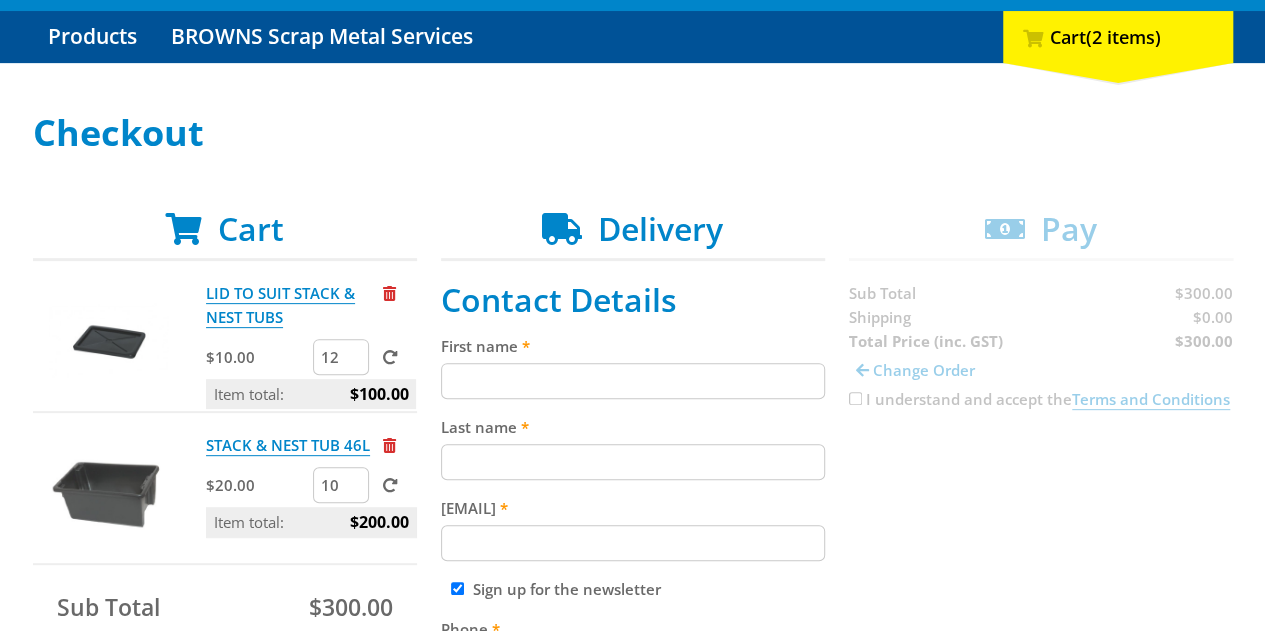 click on "12" at bounding box center [341, 357] 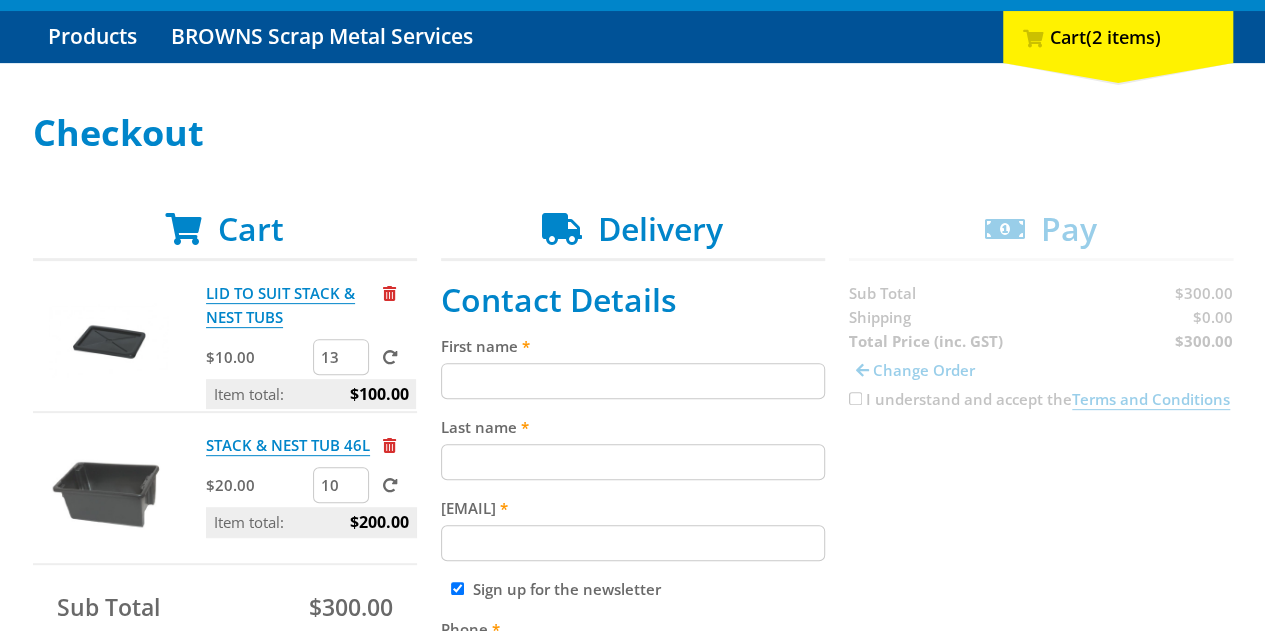 click on "13" at bounding box center (341, 357) 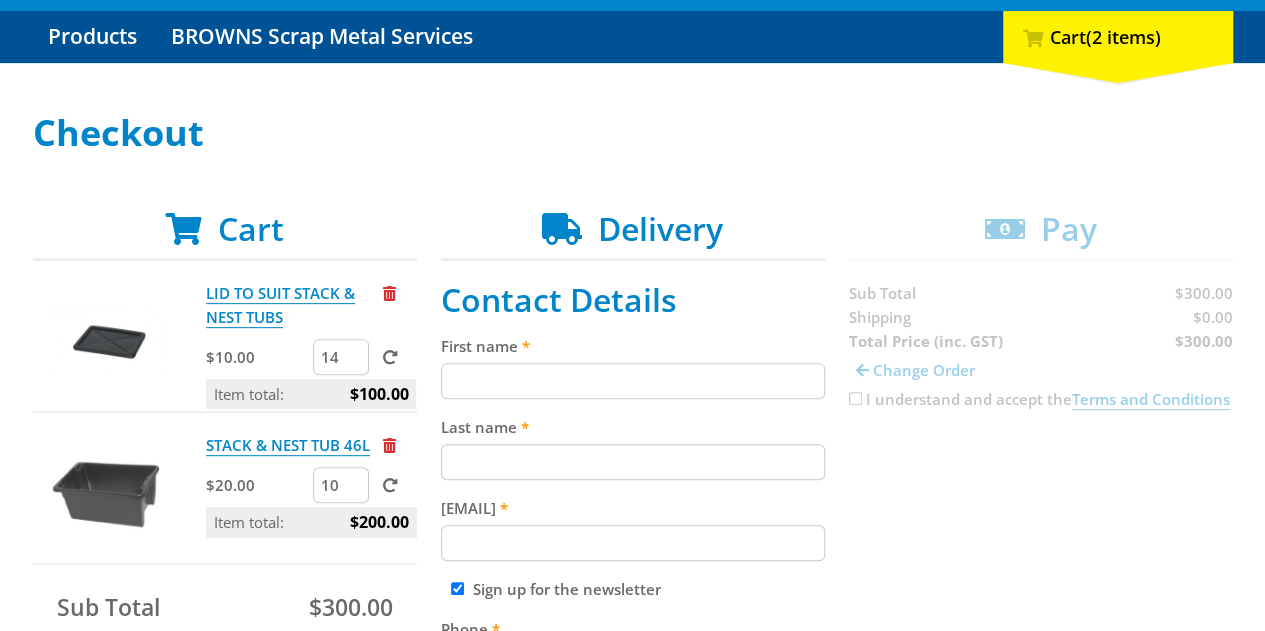 click on "14" at bounding box center (341, 357) 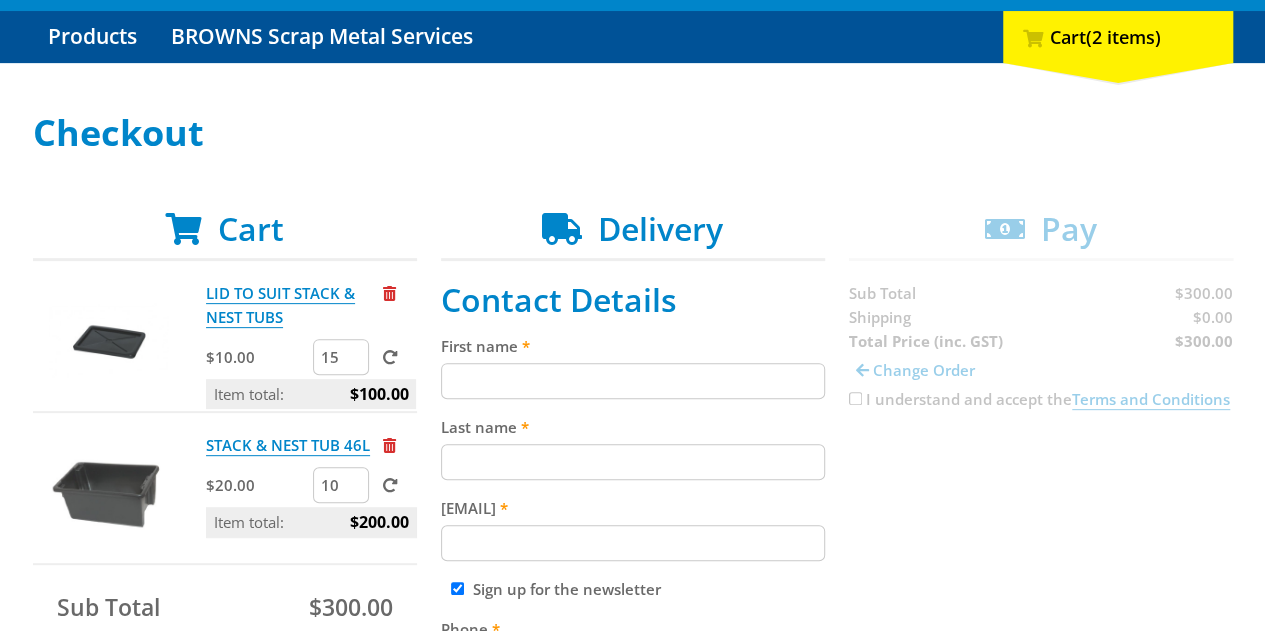 click on "15" at bounding box center [341, 357] 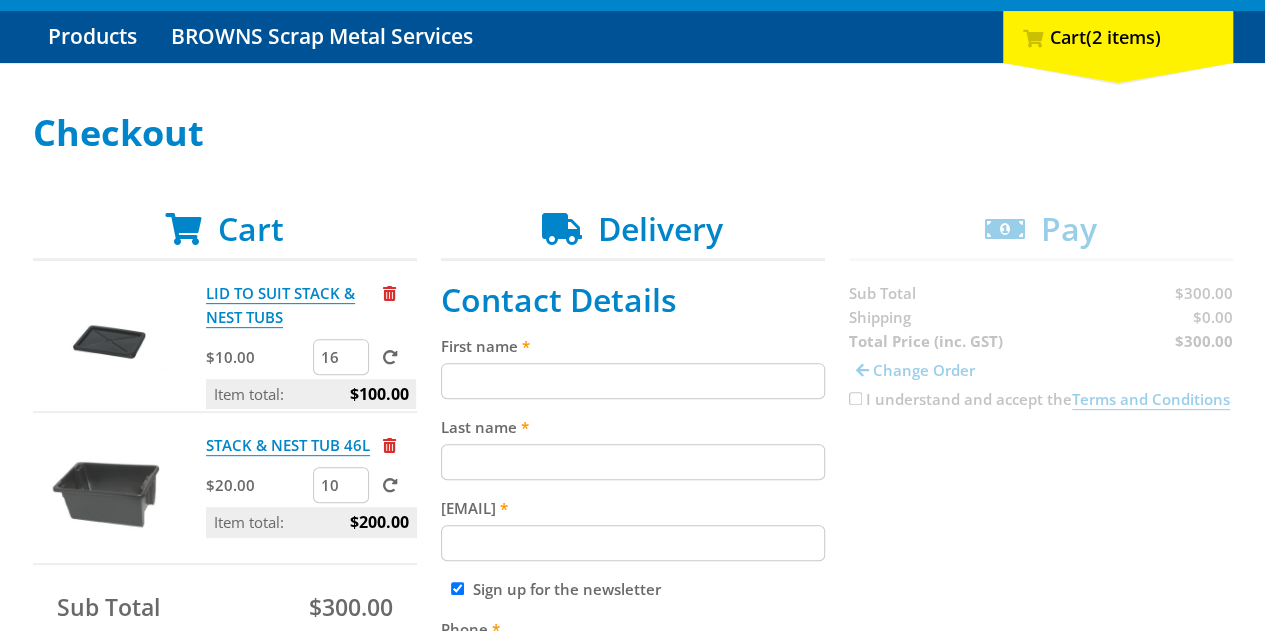 click on "16" at bounding box center (341, 357) 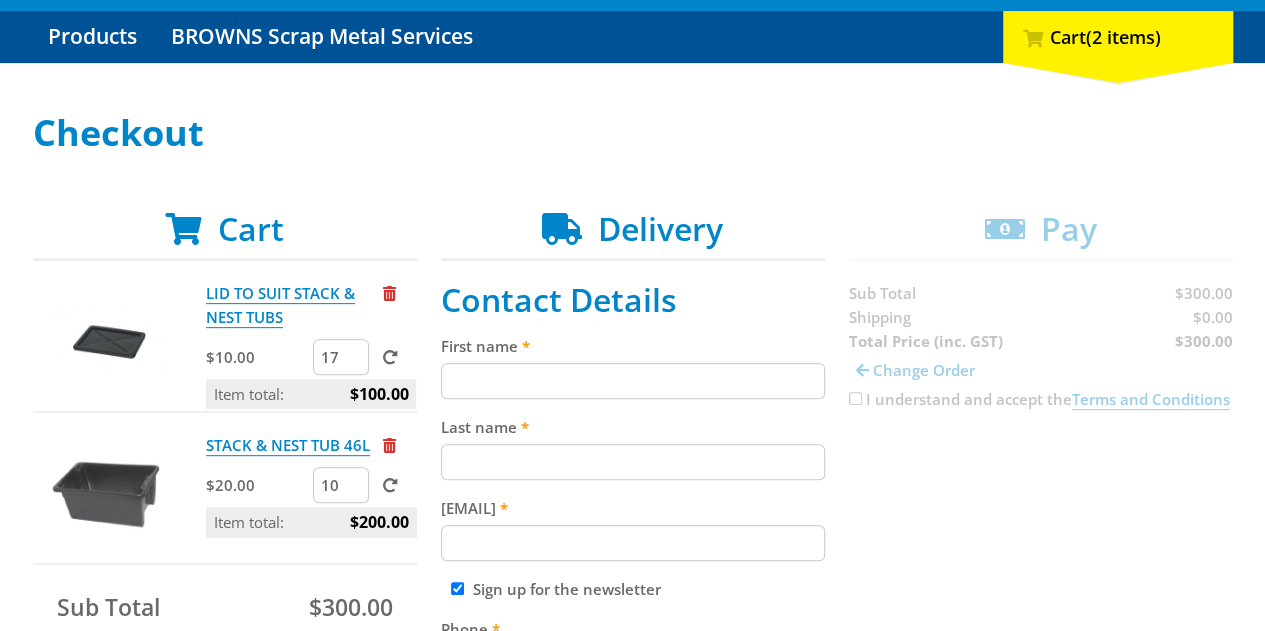 click on "17" at bounding box center (341, 357) 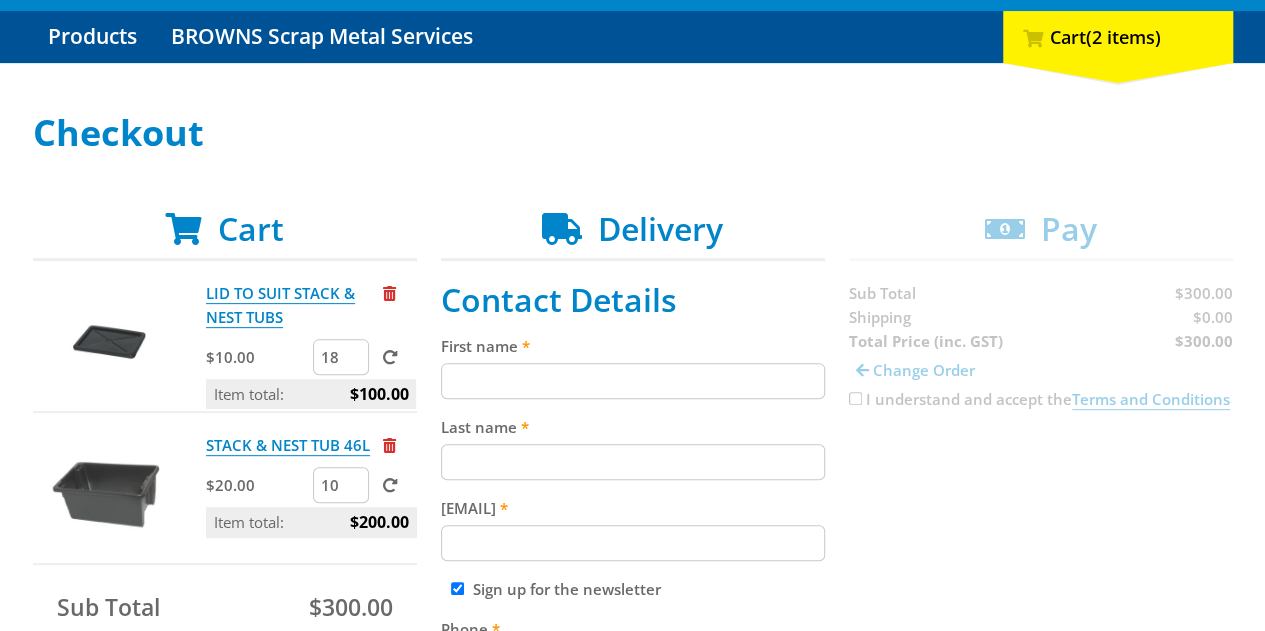 click on "18" at bounding box center [341, 357] 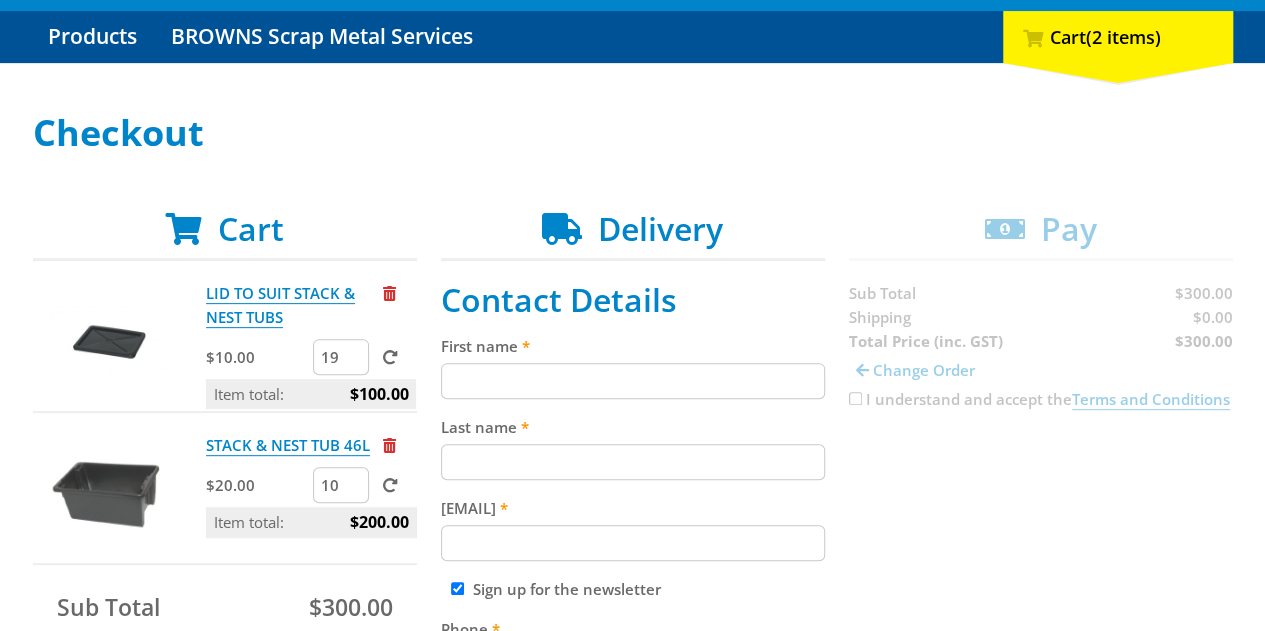 click on "19" at bounding box center [341, 357] 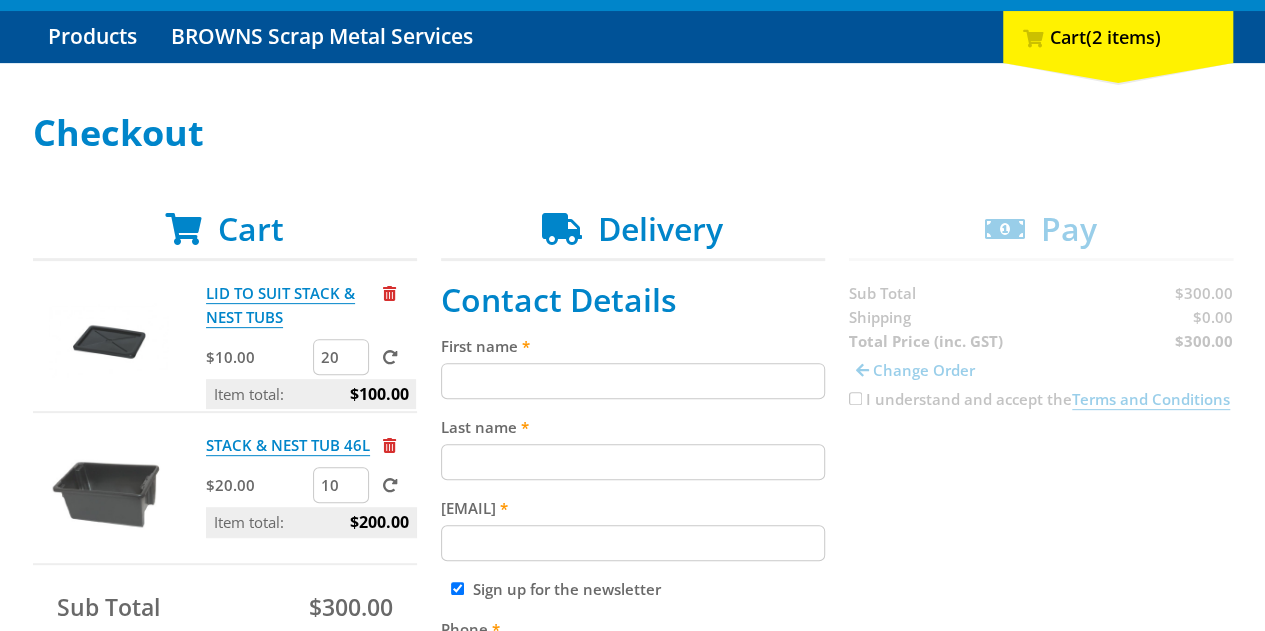 click on "20" at bounding box center [341, 357] 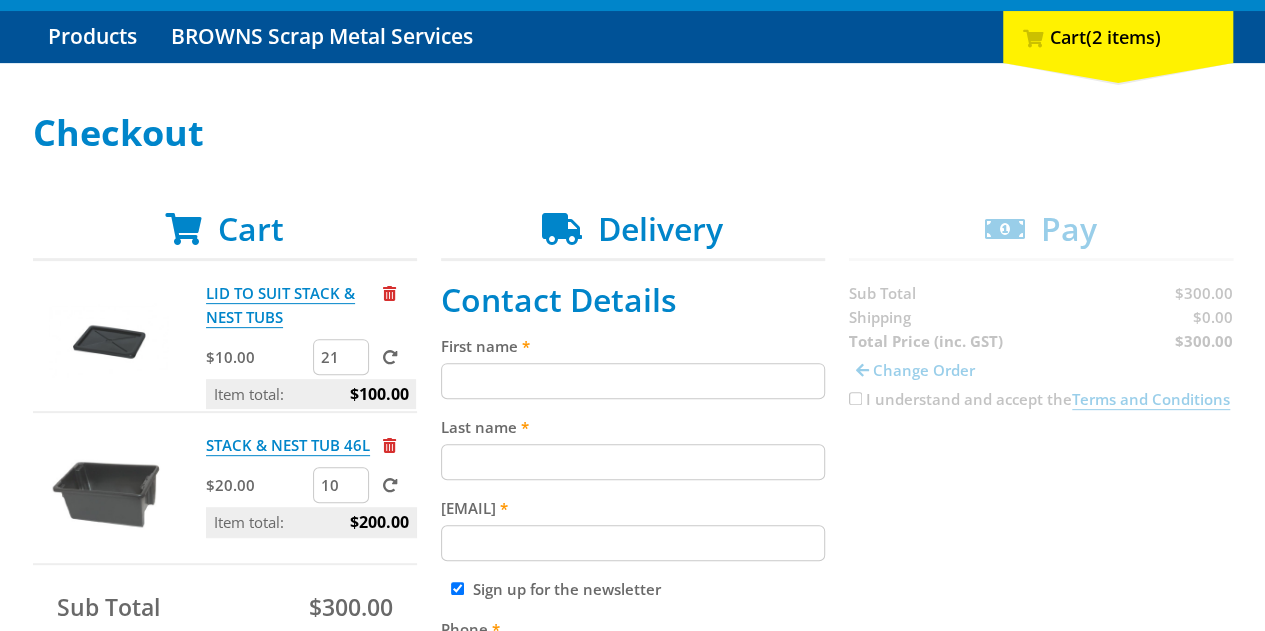 click on "21" at bounding box center (341, 357) 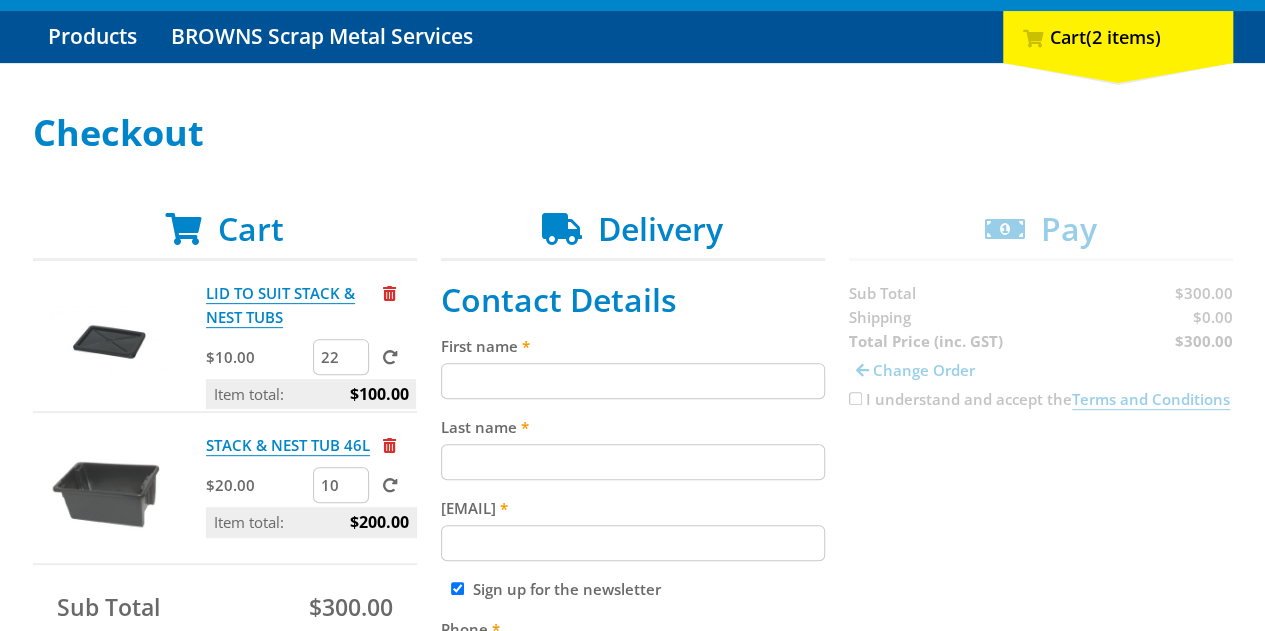 click on "22" at bounding box center [341, 357] 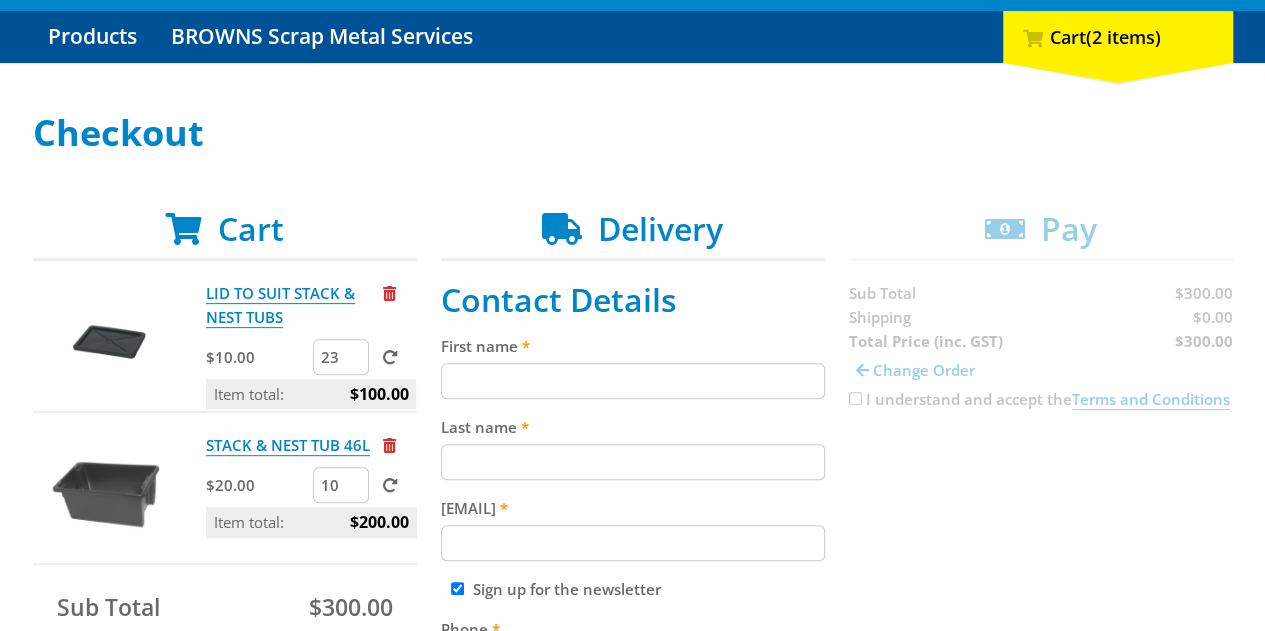 click on "23" at bounding box center (341, 357) 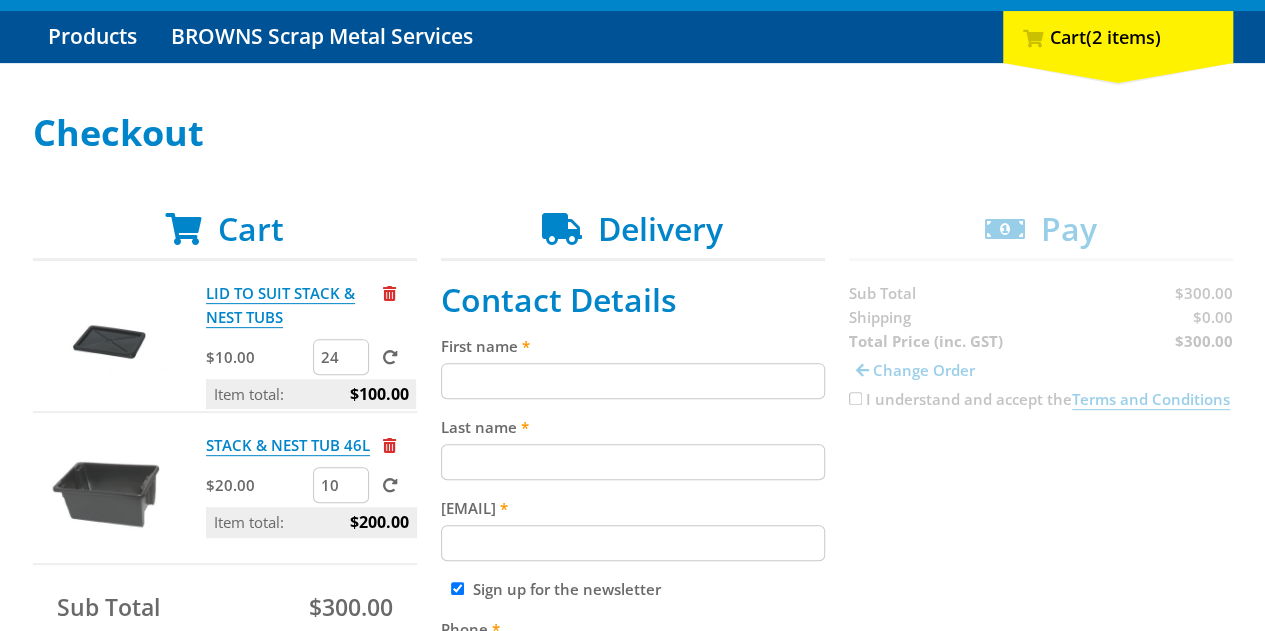 click on "24" at bounding box center (341, 357) 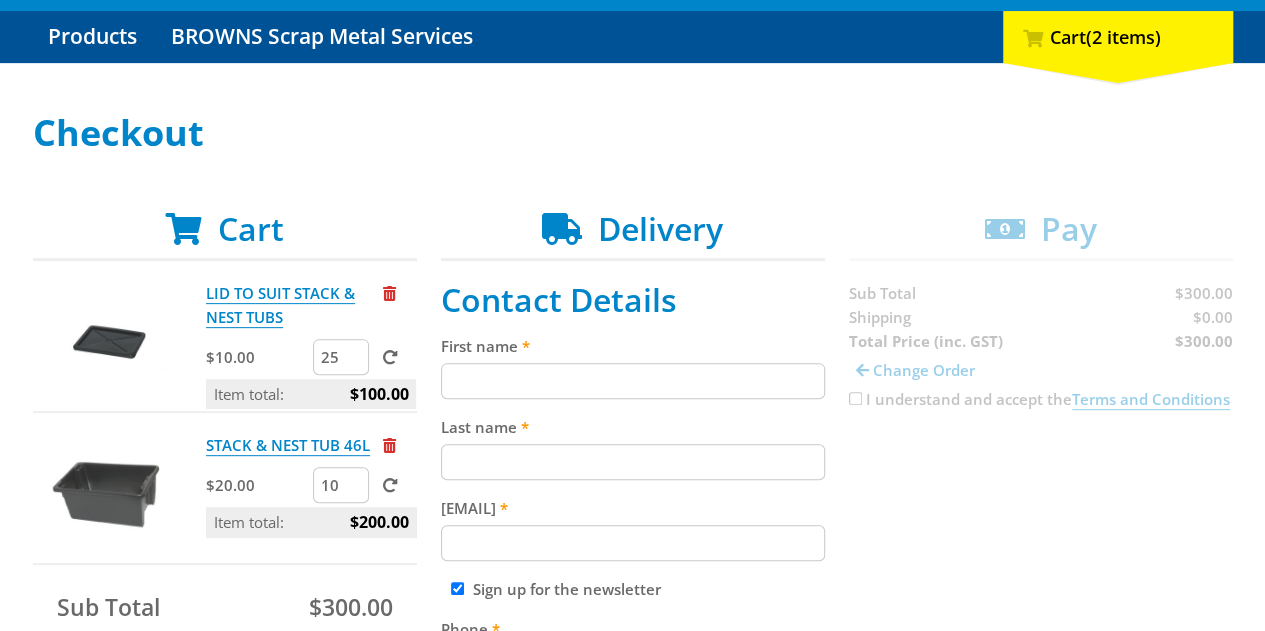 click on "25" at bounding box center (341, 357) 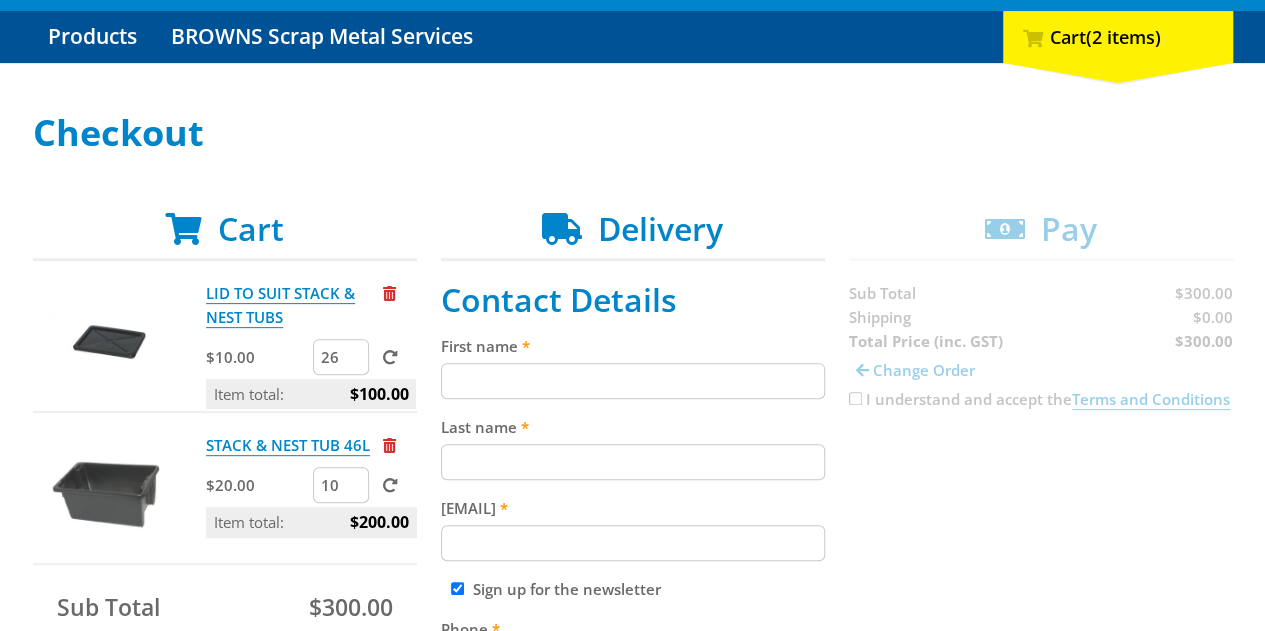 click on "26" at bounding box center [341, 357] 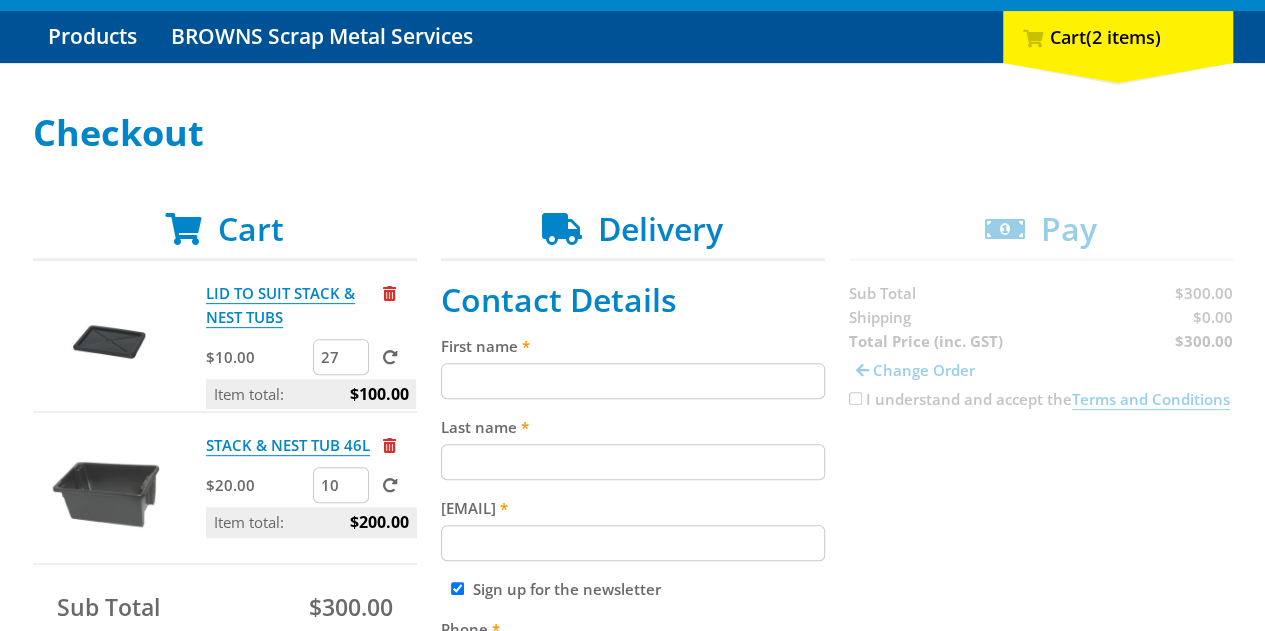 click on "27" at bounding box center [341, 357] 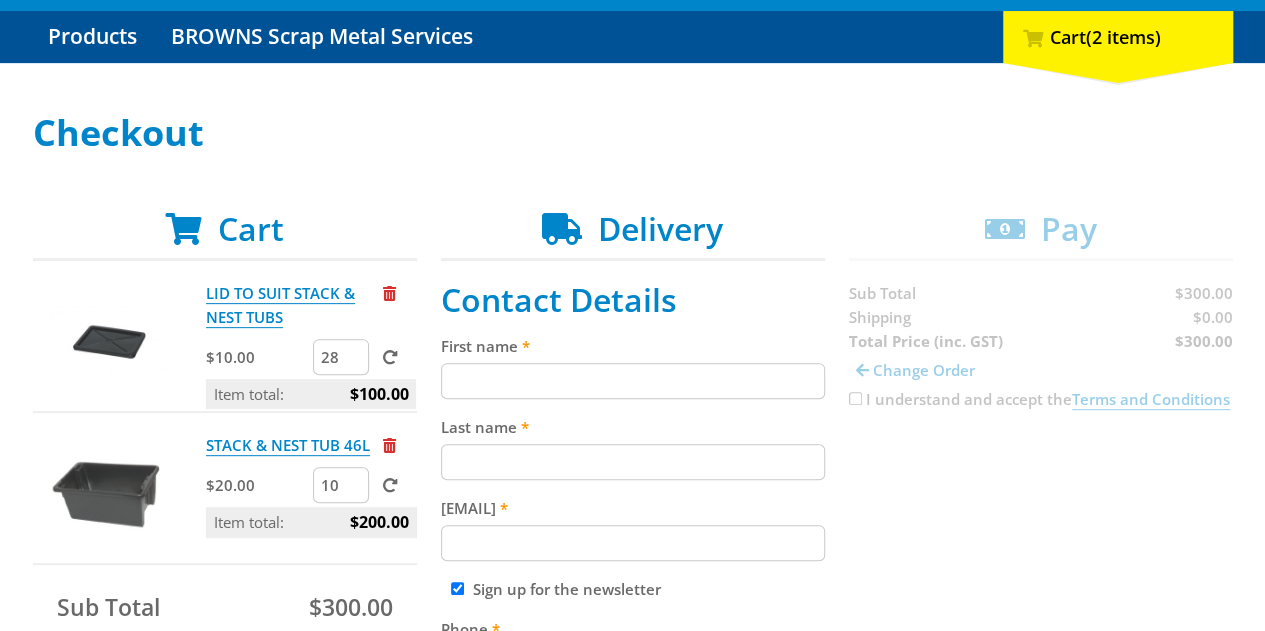 click on "28" at bounding box center [341, 357] 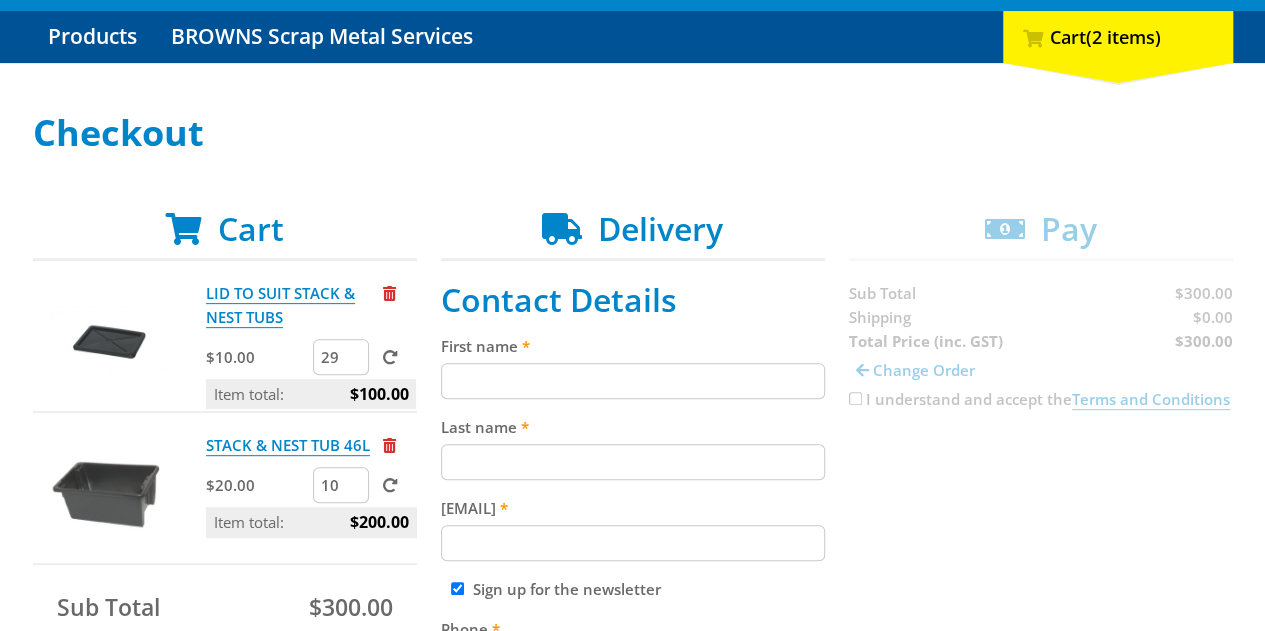 click on "29" at bounding box center [341, 357] 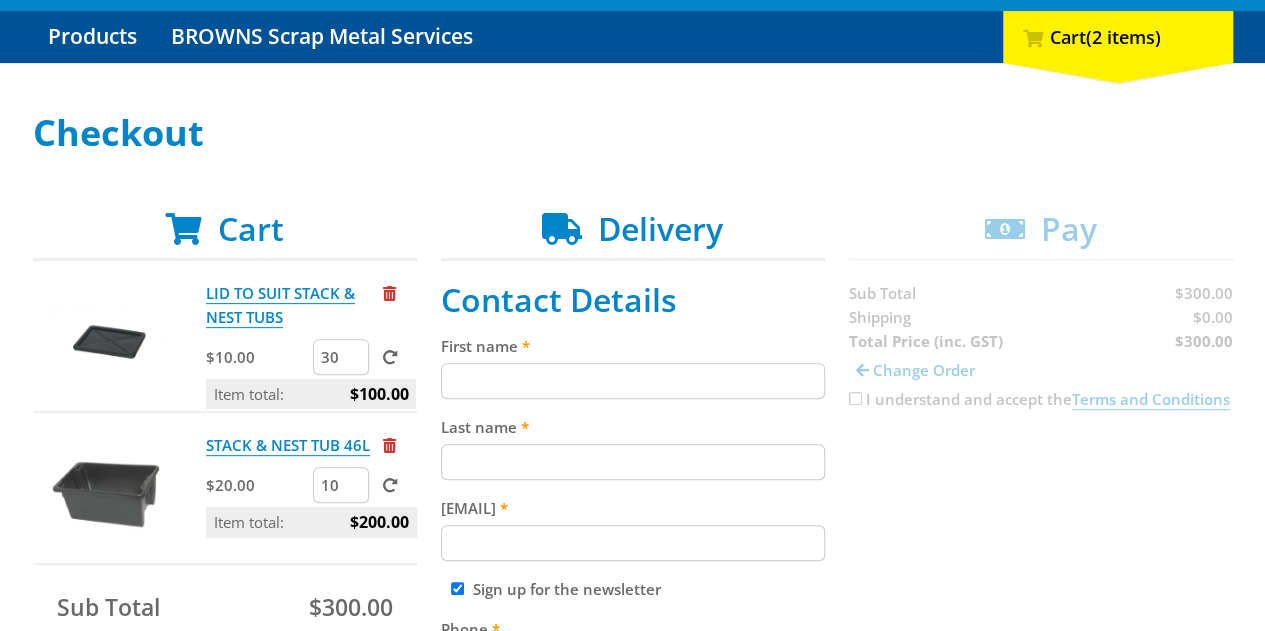 click on "30" at bounding box center [341, 357] 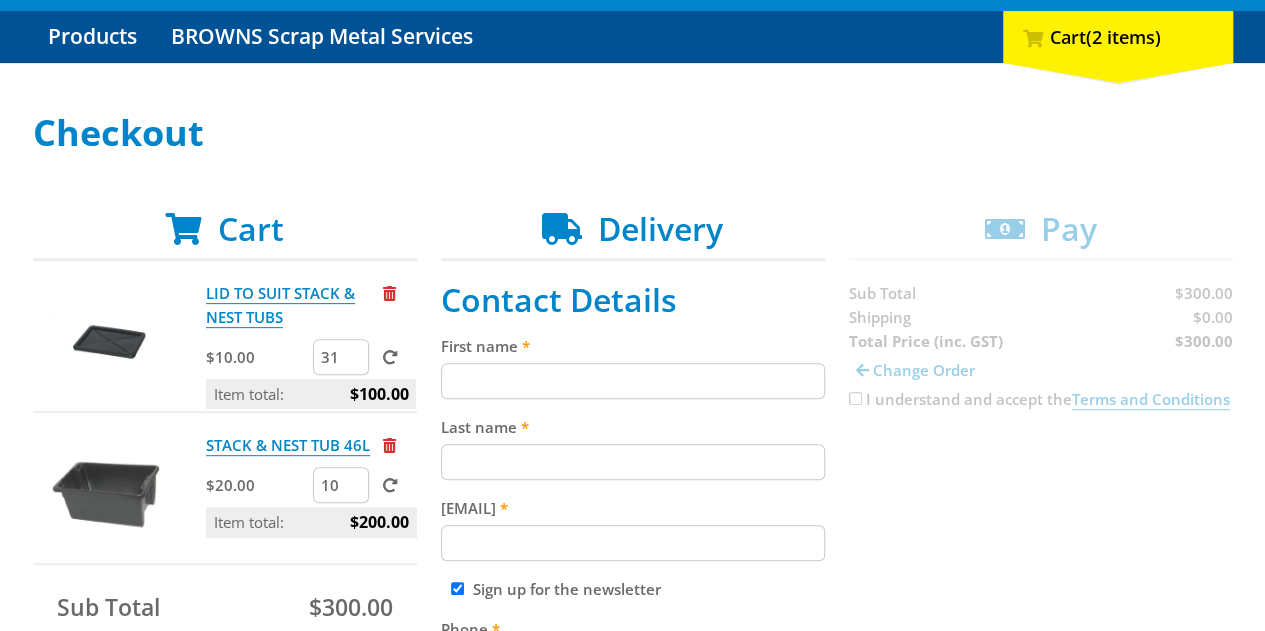 click on "31" at bounding box center (341, 357) 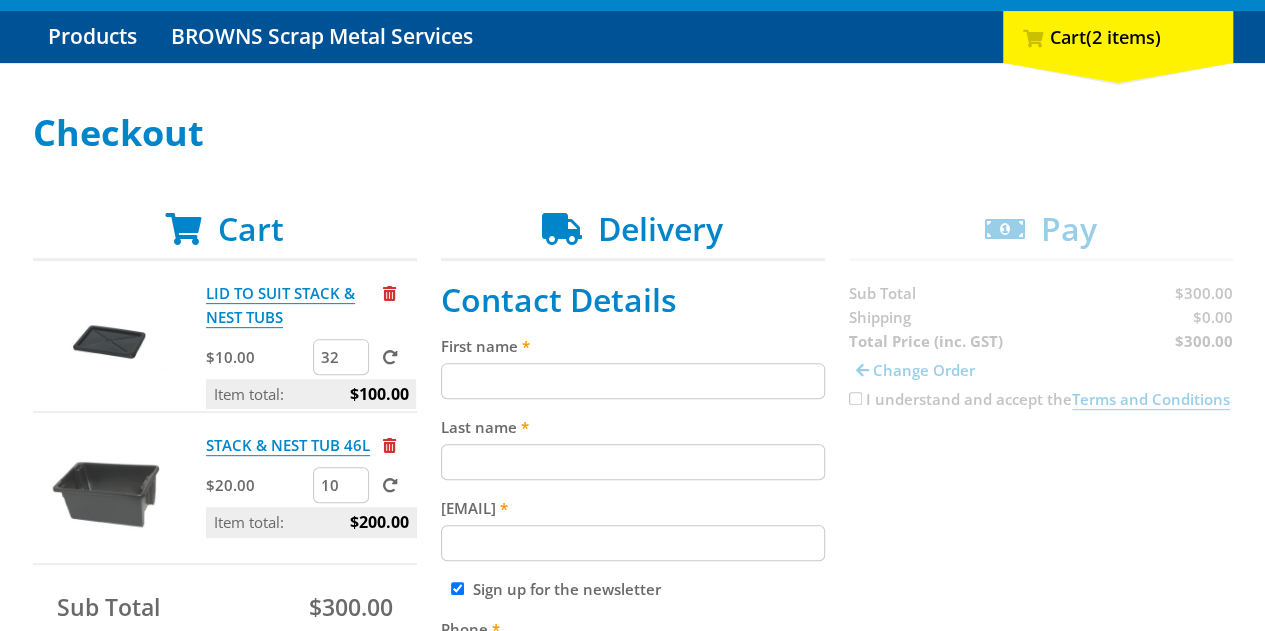 click on "32" at bounding box center [341, 357] 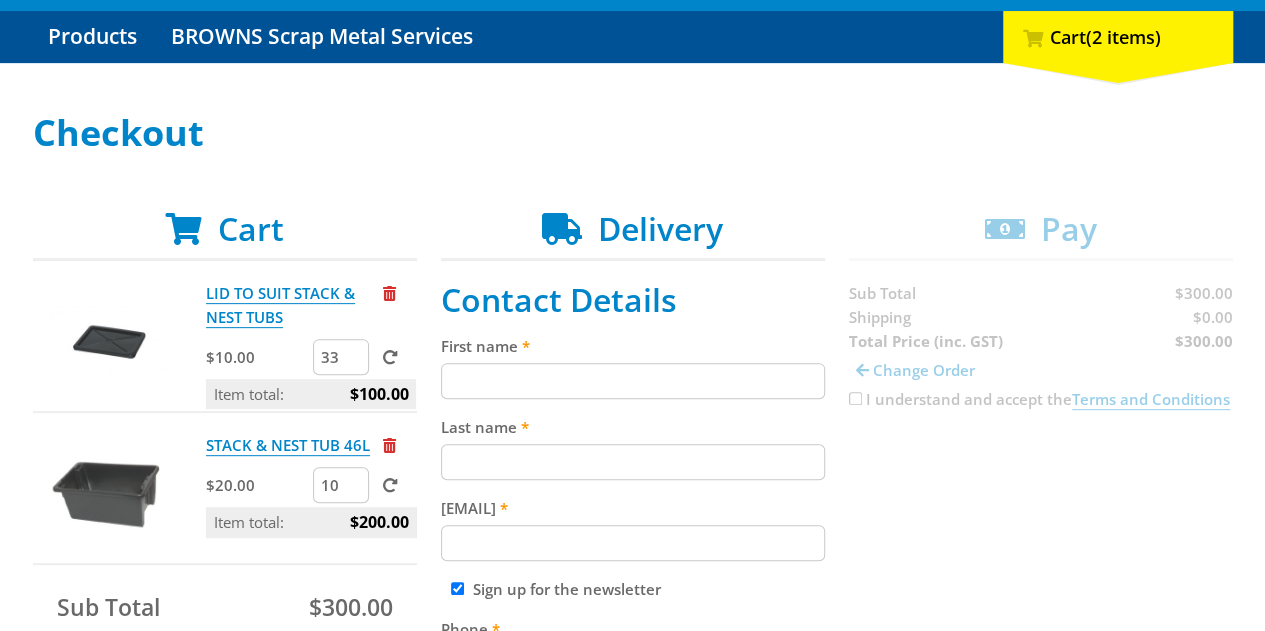 click on "33" at bounding box center [341, 357] 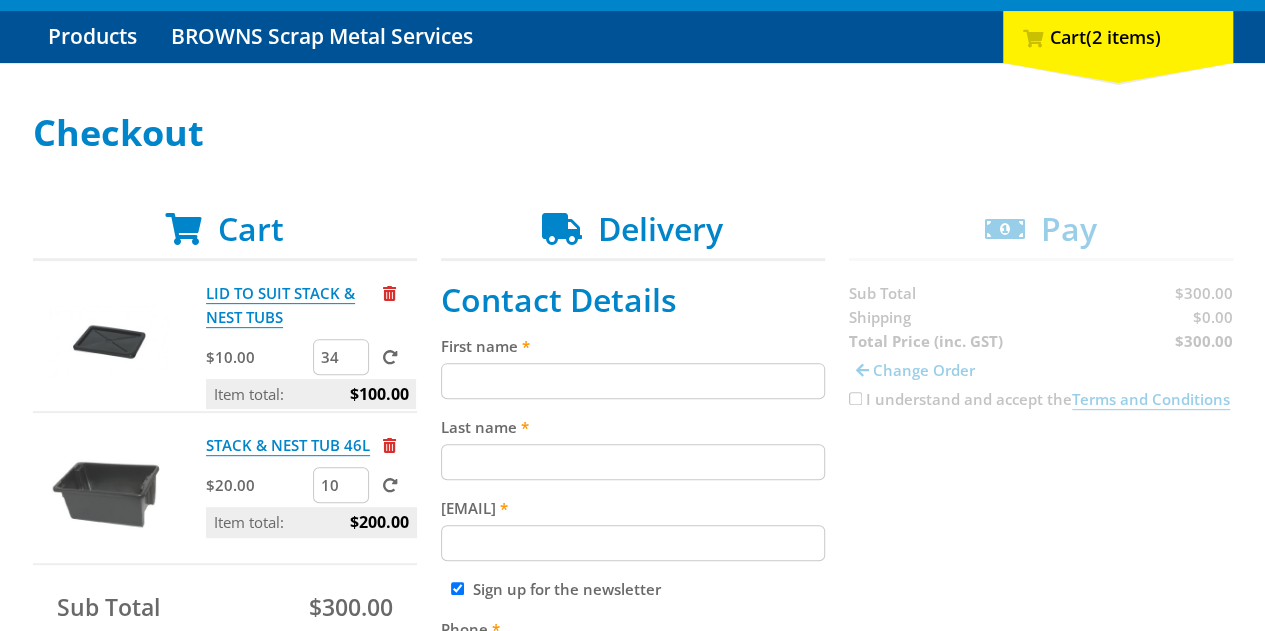 click on "34" at bounding box center [341, 357] 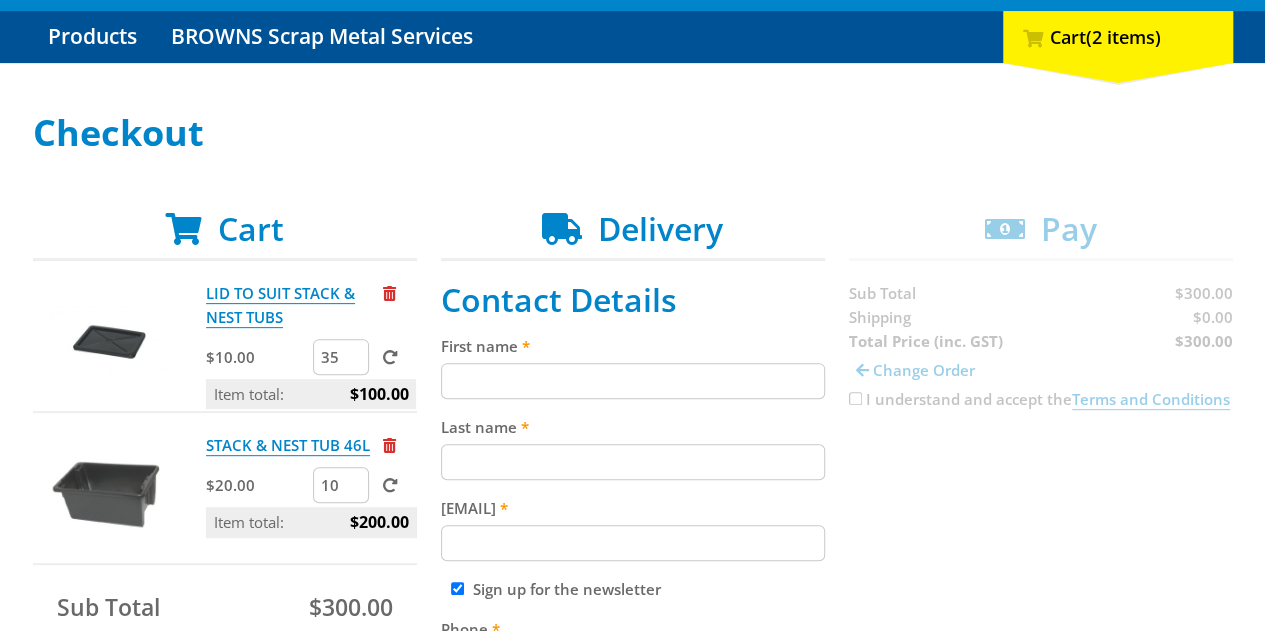click on "35" at bounding box center (341, 357) 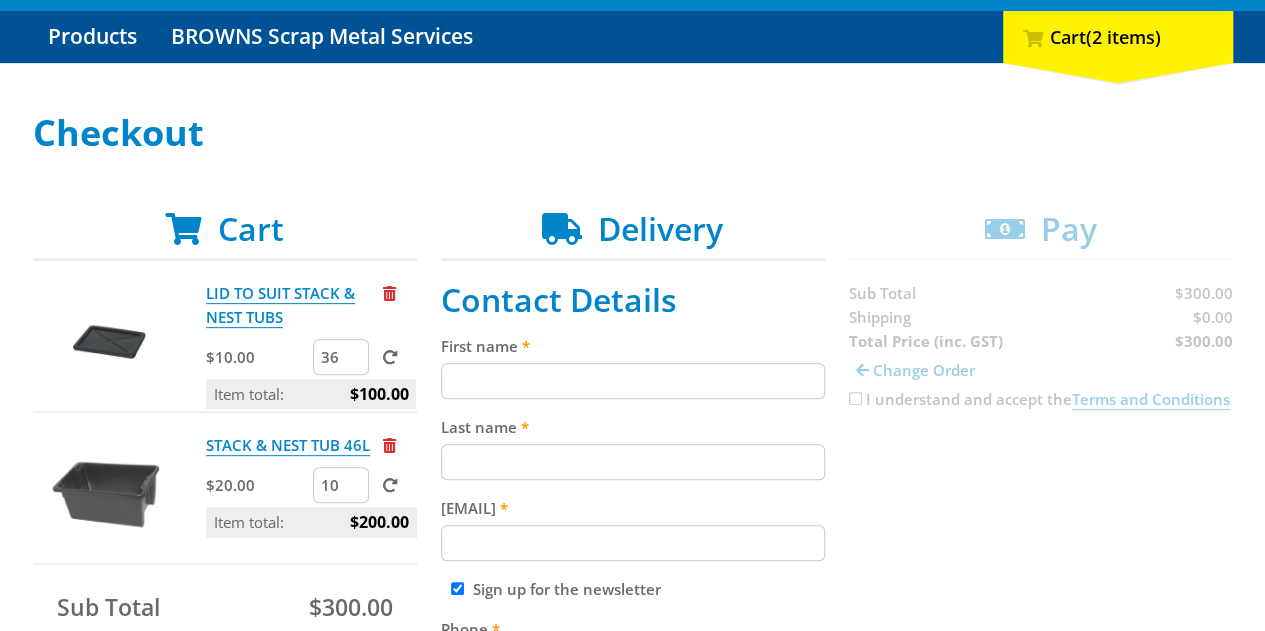 click on "36" at bounding box center [341, 357] 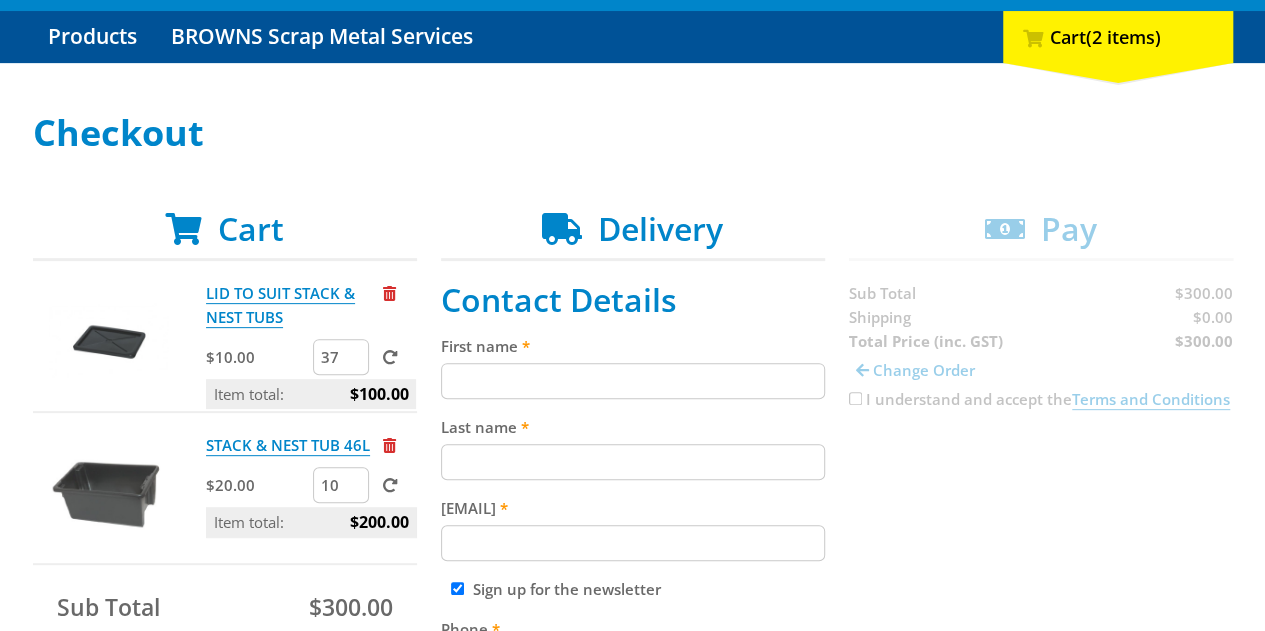 click on "37" at bounding box center (341, 357) 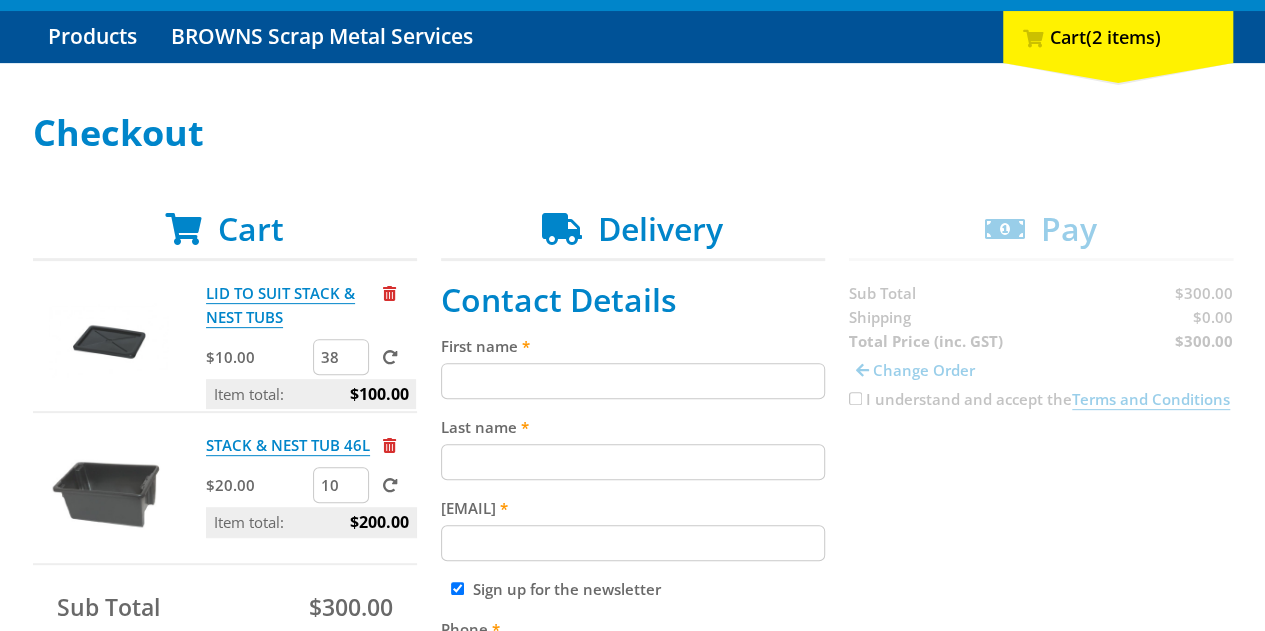 click on "38" at bounding box center [341, 357] 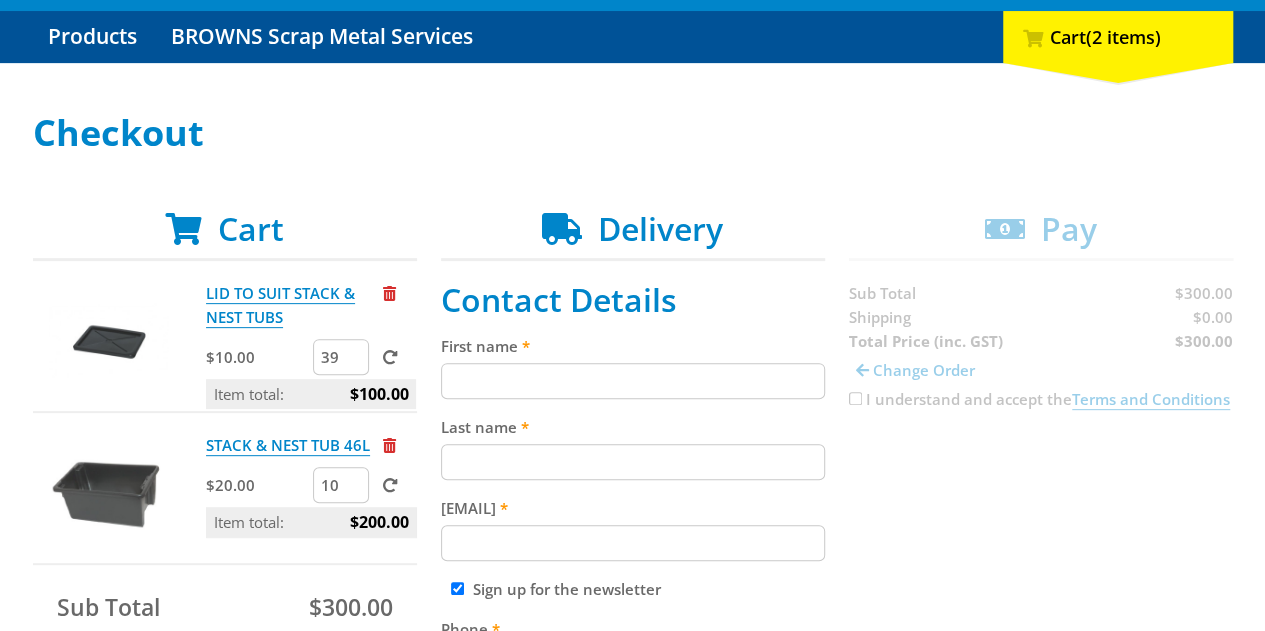 click on "39" at bounding box center [341, 357] 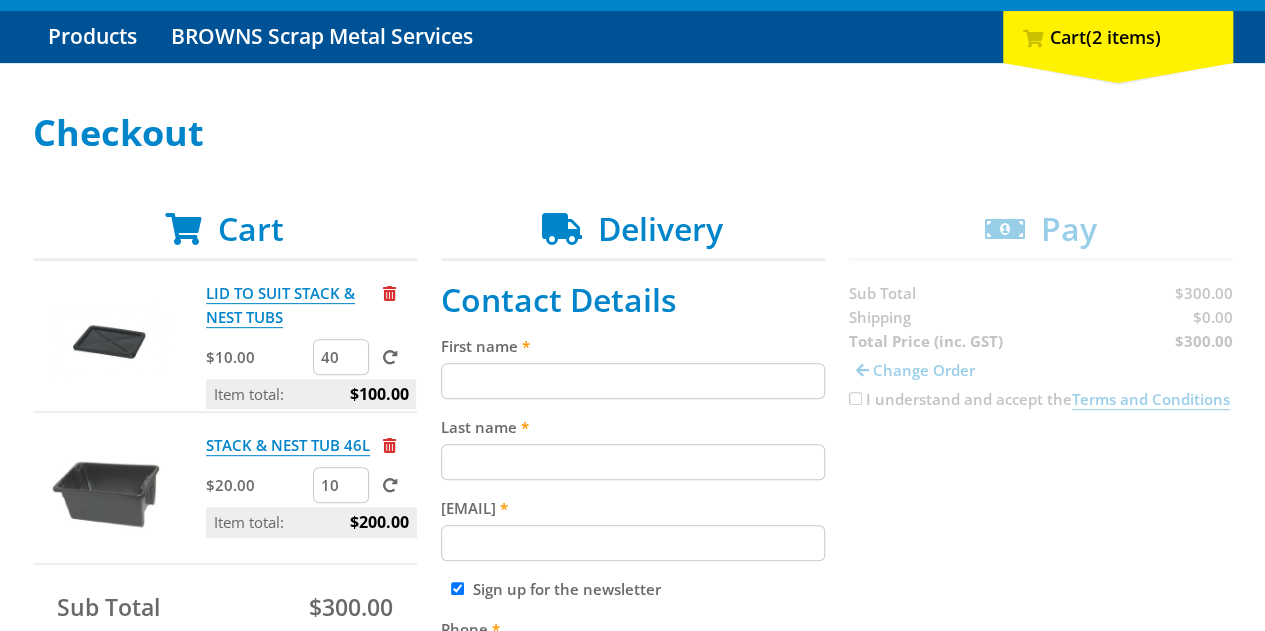 type on "40" 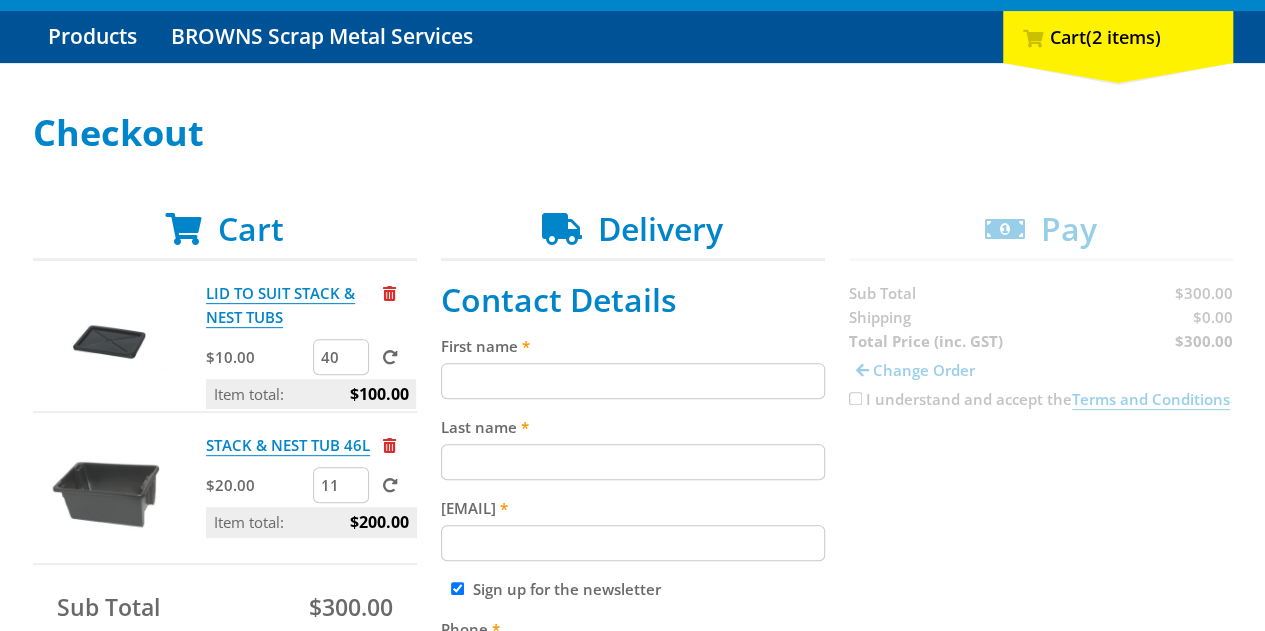click on "11" at bounding box center (341, 485) 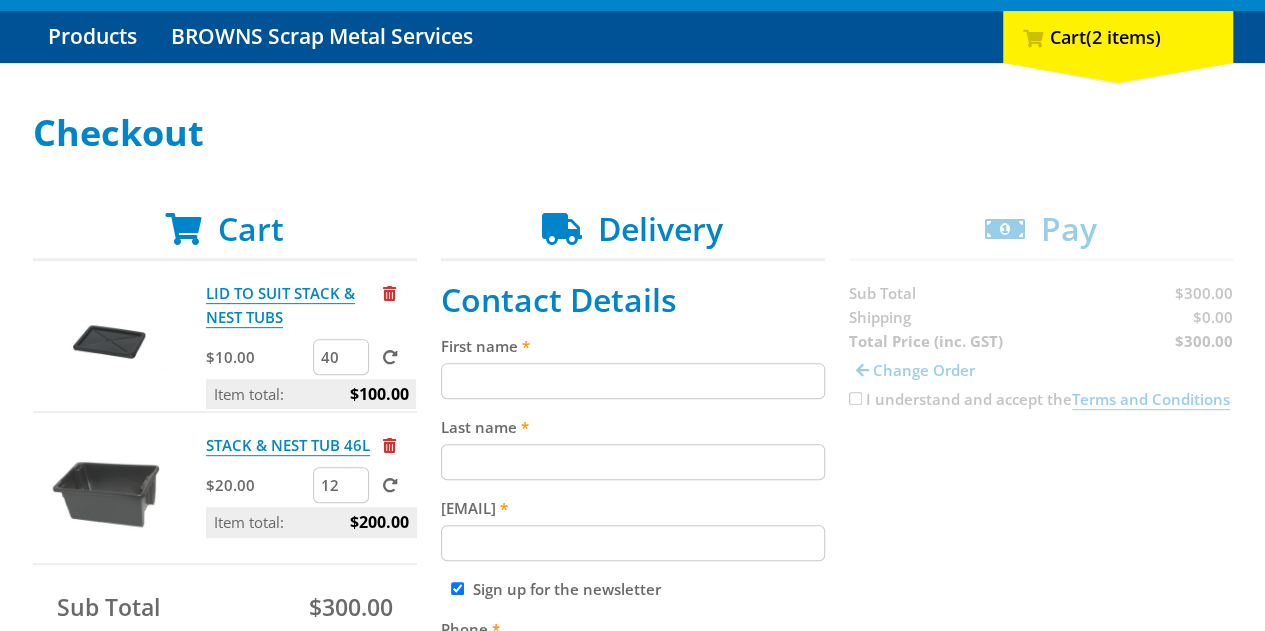 click on "12" at bounding box center (341, 485) 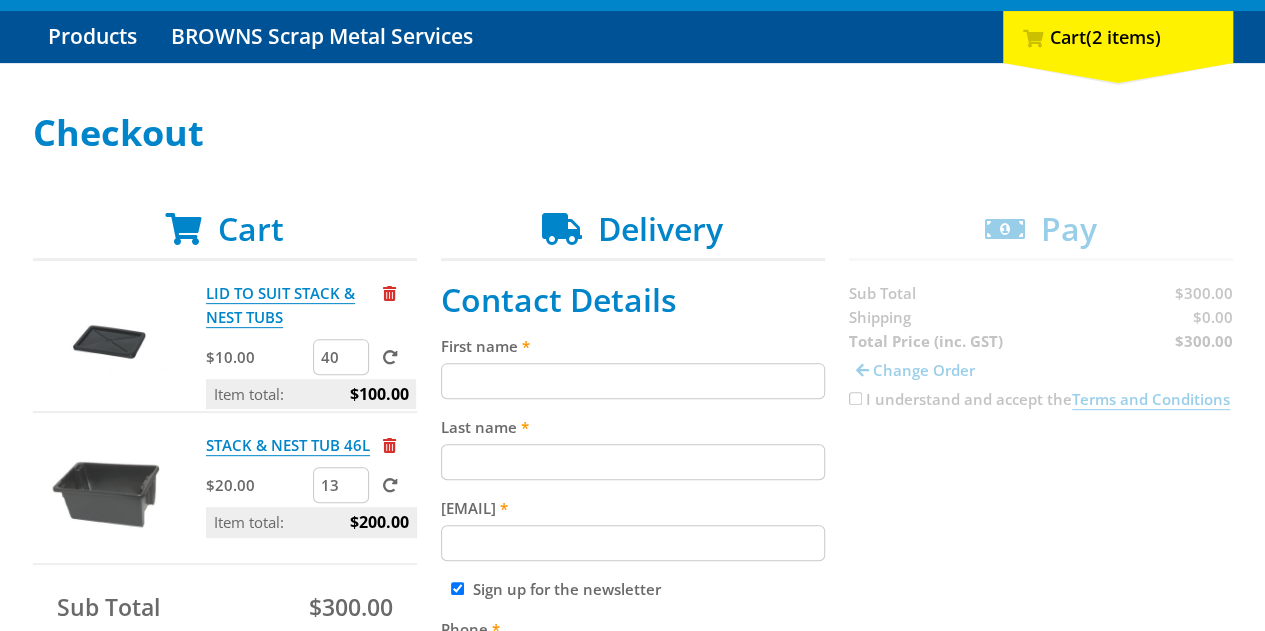 click on "13" at bounding box center (341, 485) 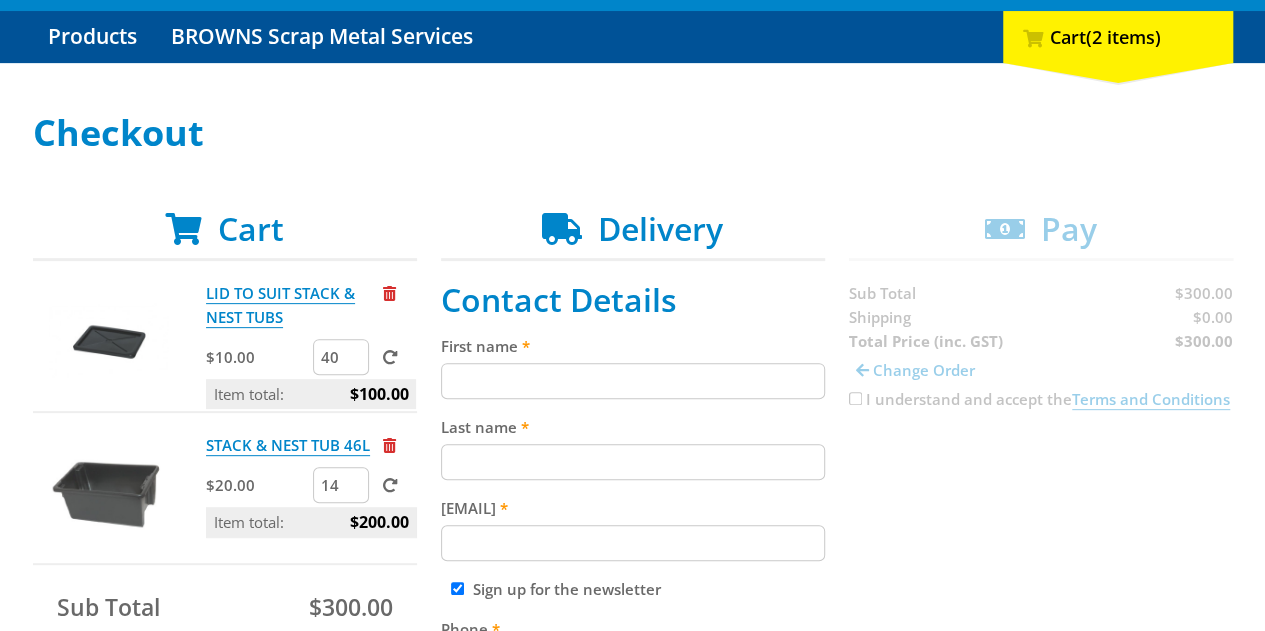 click on "14" at bounding box center (341, 485) 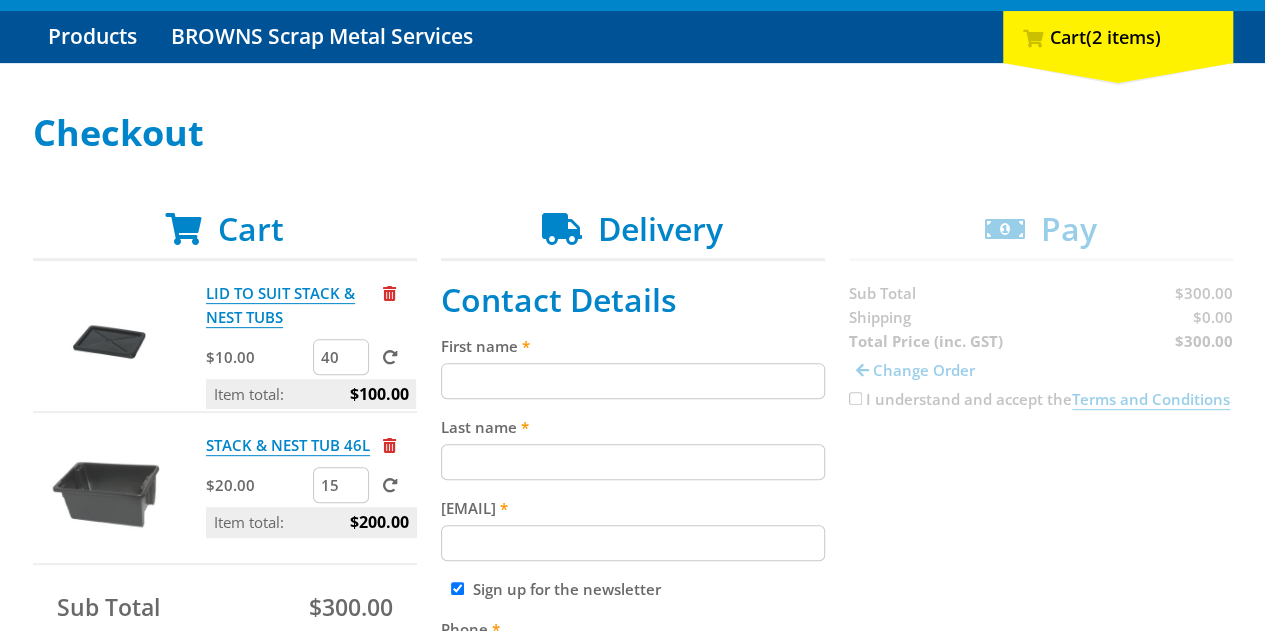 click on "15" at bounding box center [341, 485] 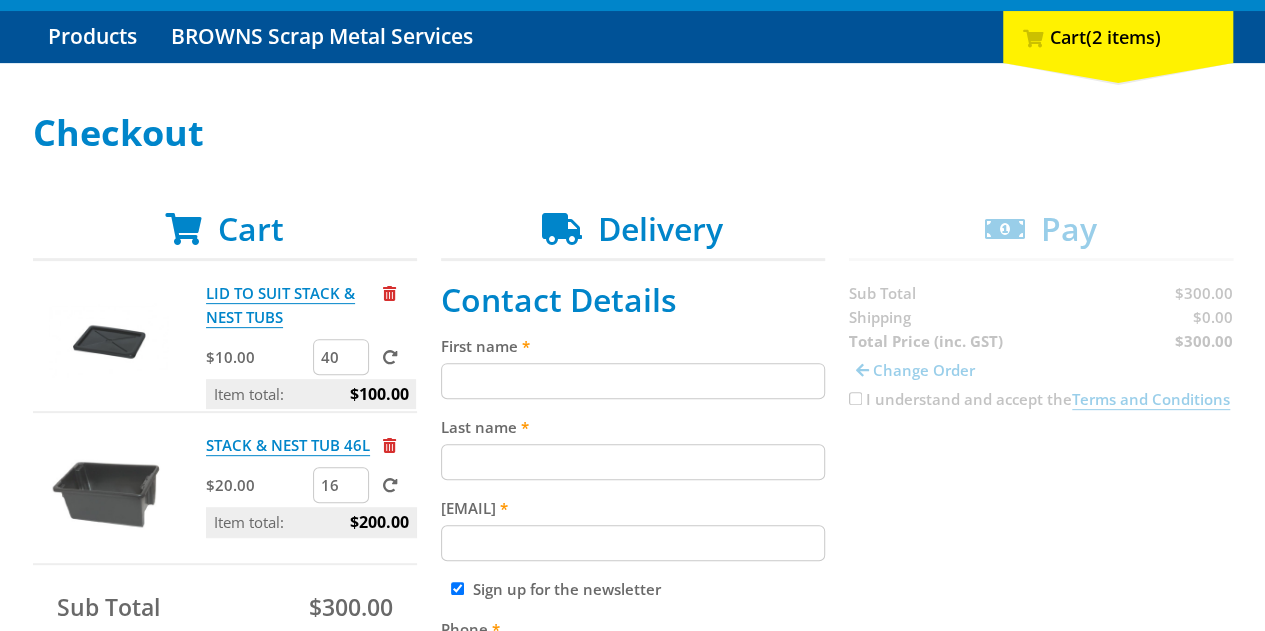 click on "16" at bounding box center (341, 485) 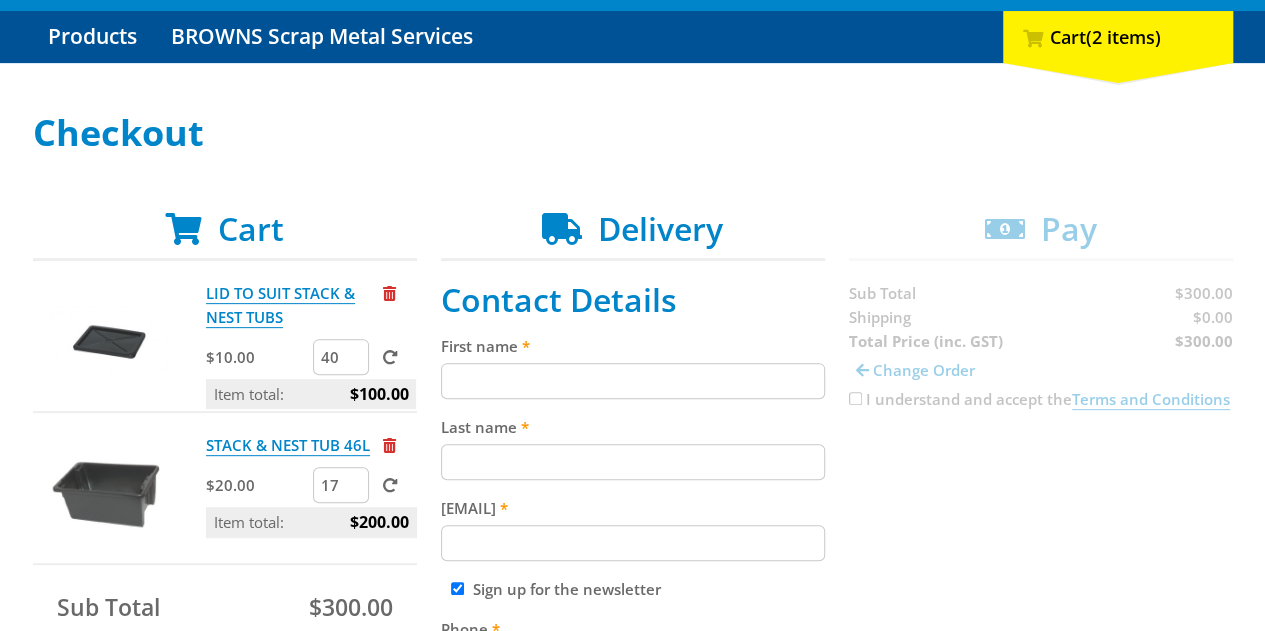click on "17" at bounding box center (341, 485) 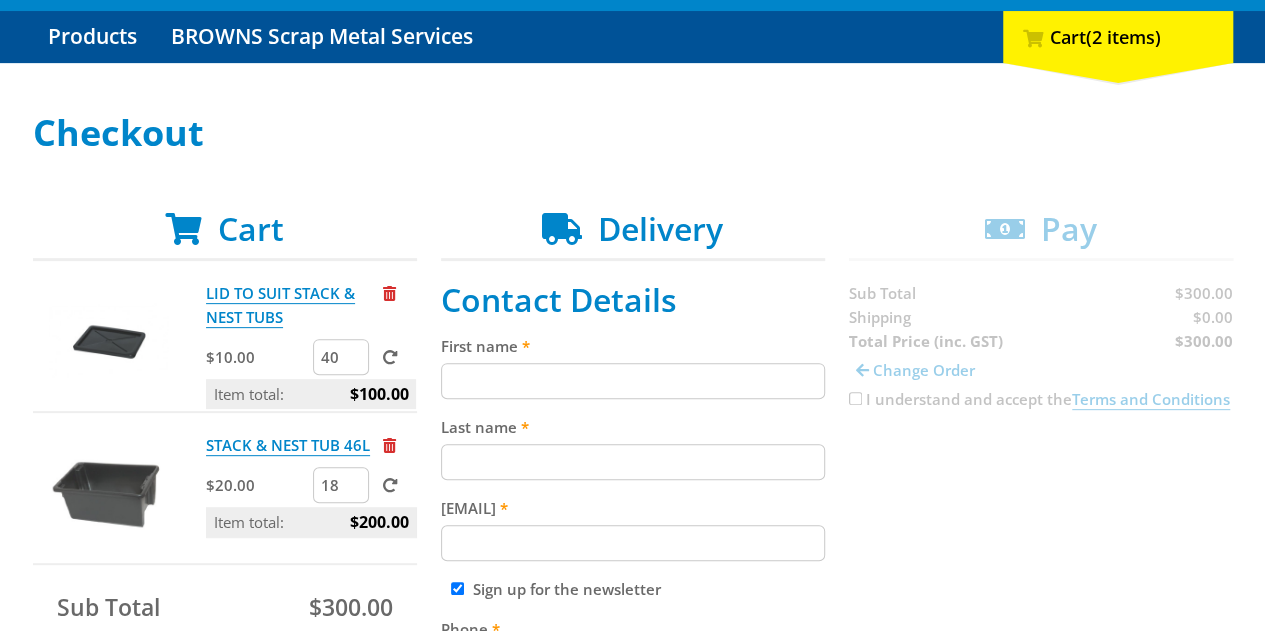 click on "18" at bounding box center [341, 485] 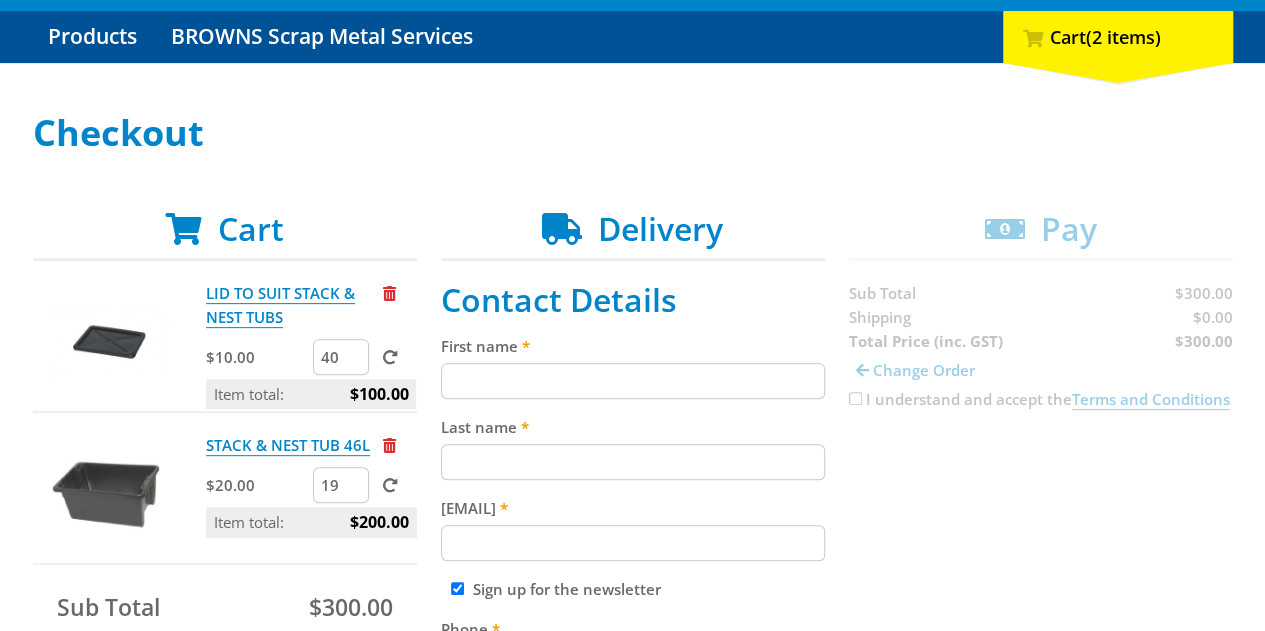 click on "19" at bounding box center (341, 485) 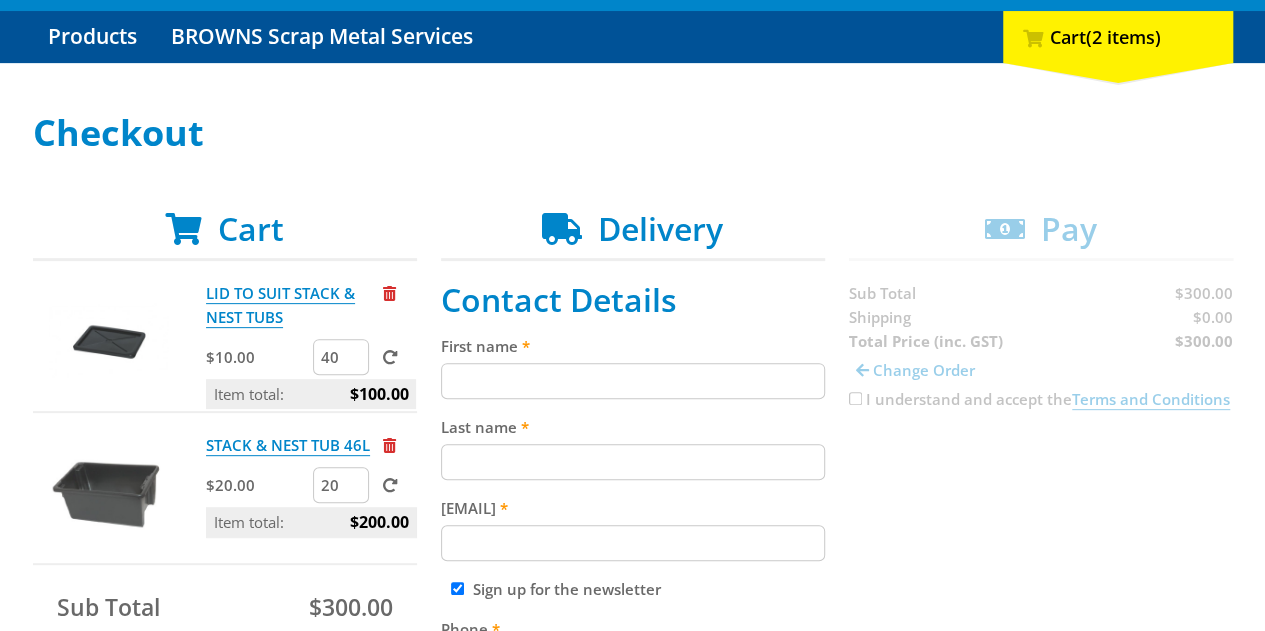 click on "20" at bounding box center [341, 485] 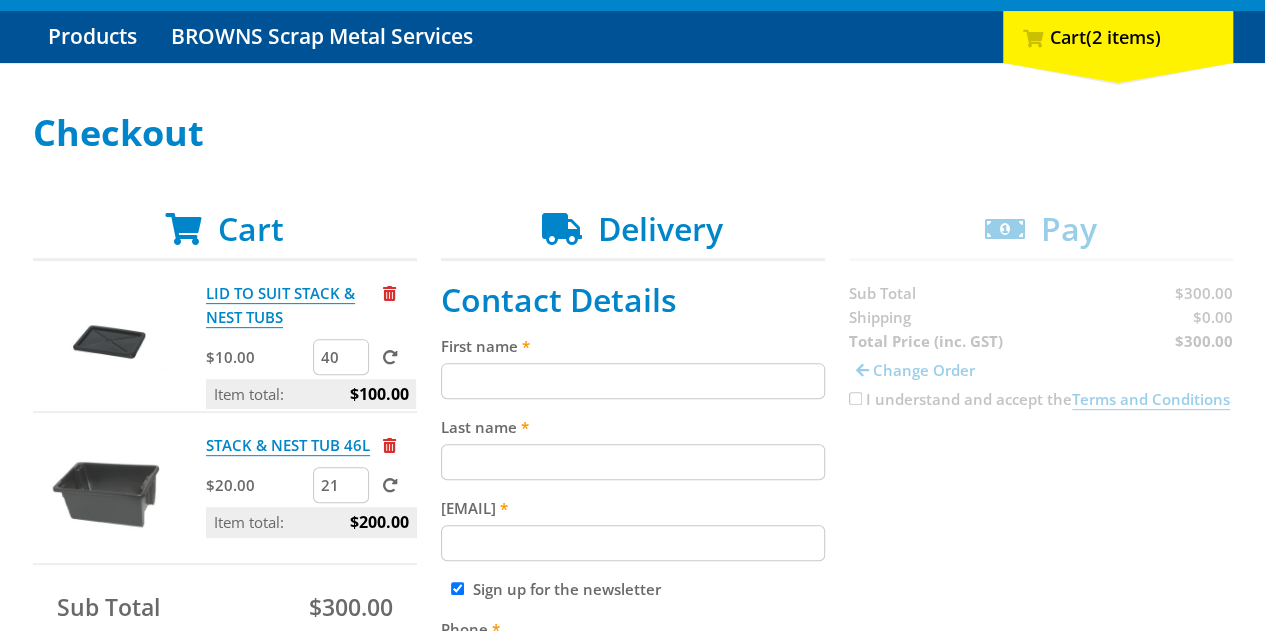 click on "21" at bounding box center [341, 485] 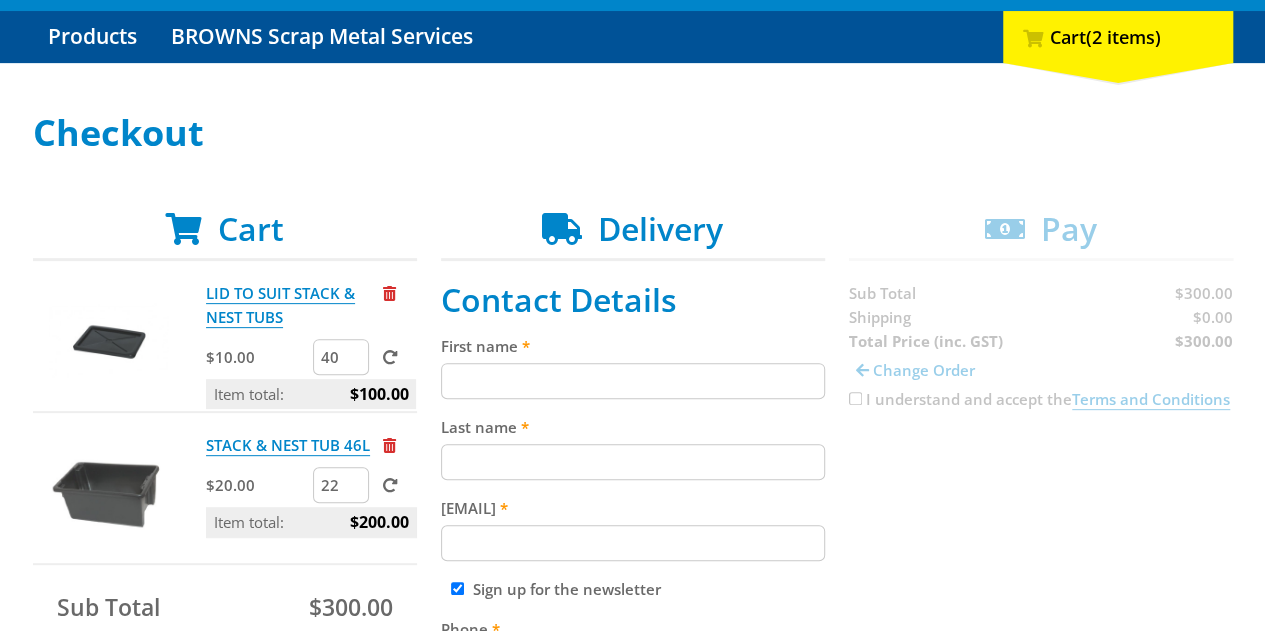 click on "22" at bounding box center [341, 485] 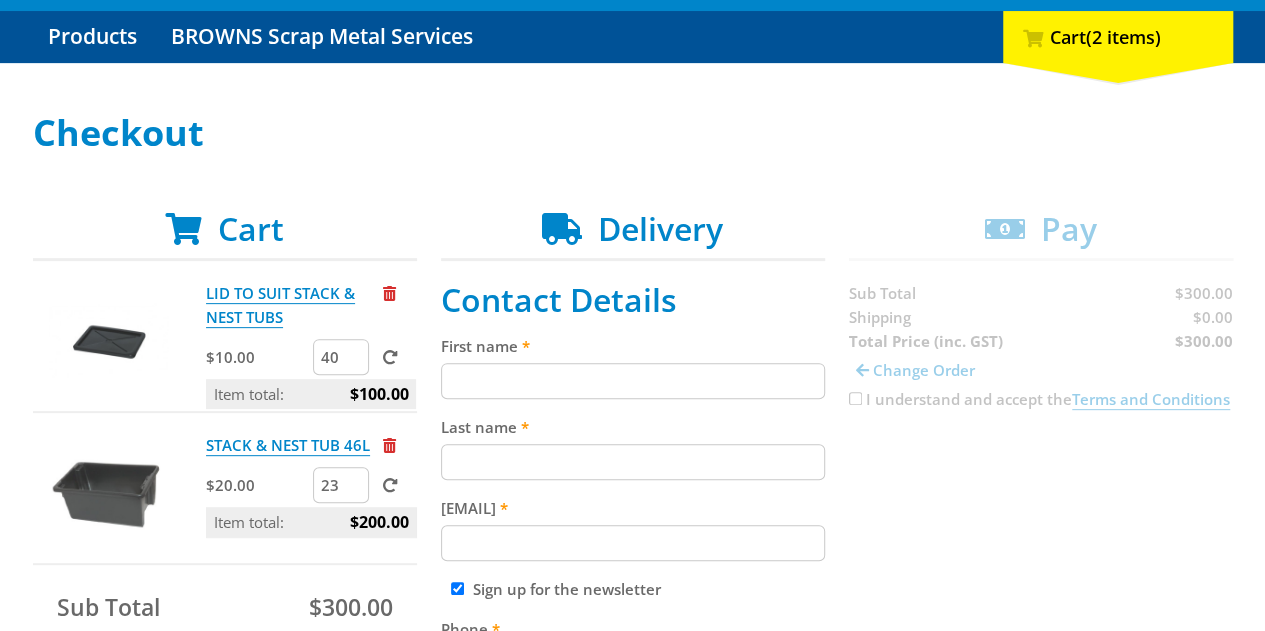 click on "23" at bounding box center [341, 485] 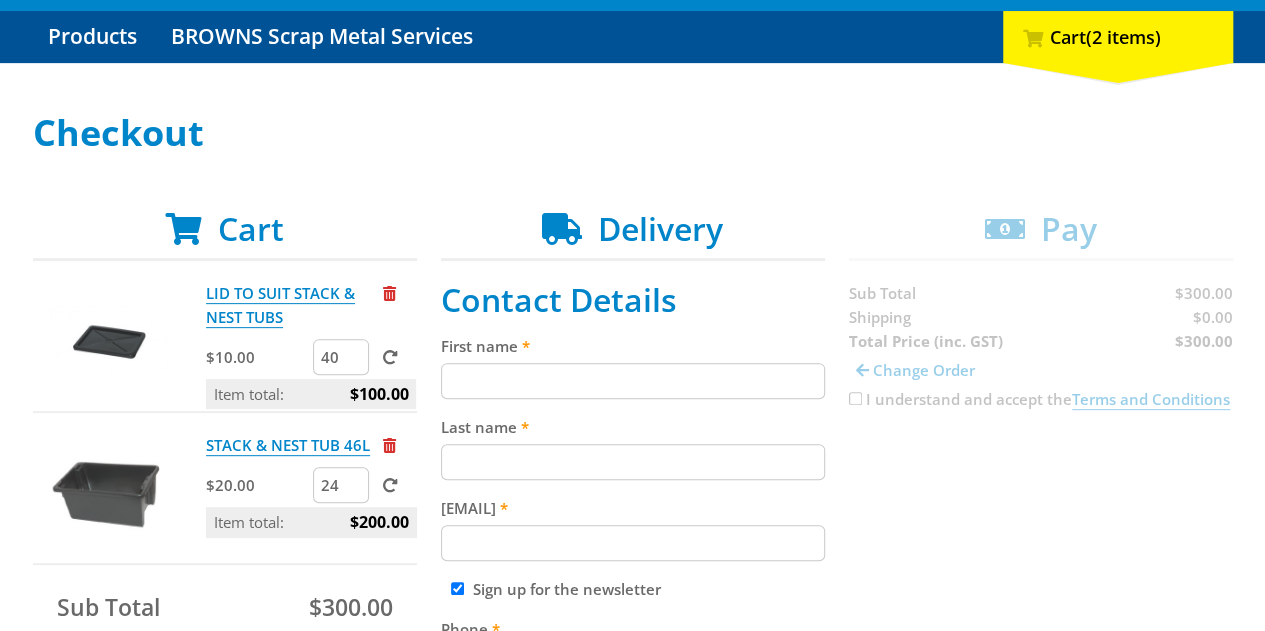 click on "24" at bounding box center [341, 485] 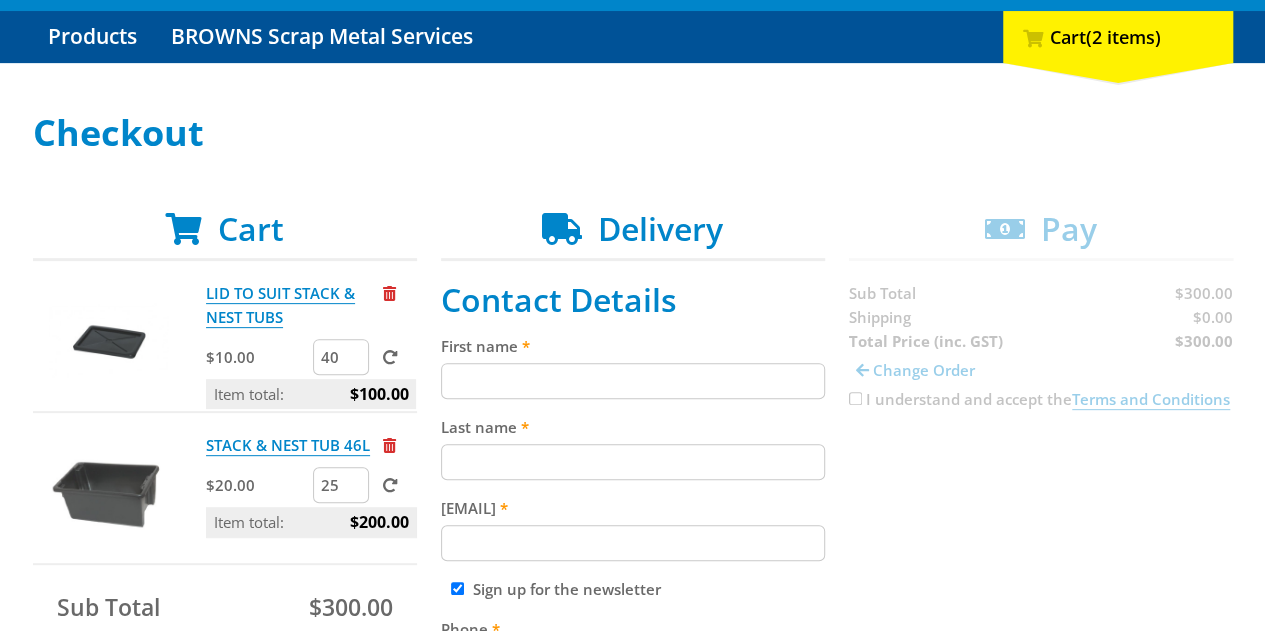 click on "25" at bounding box center [341, 485] 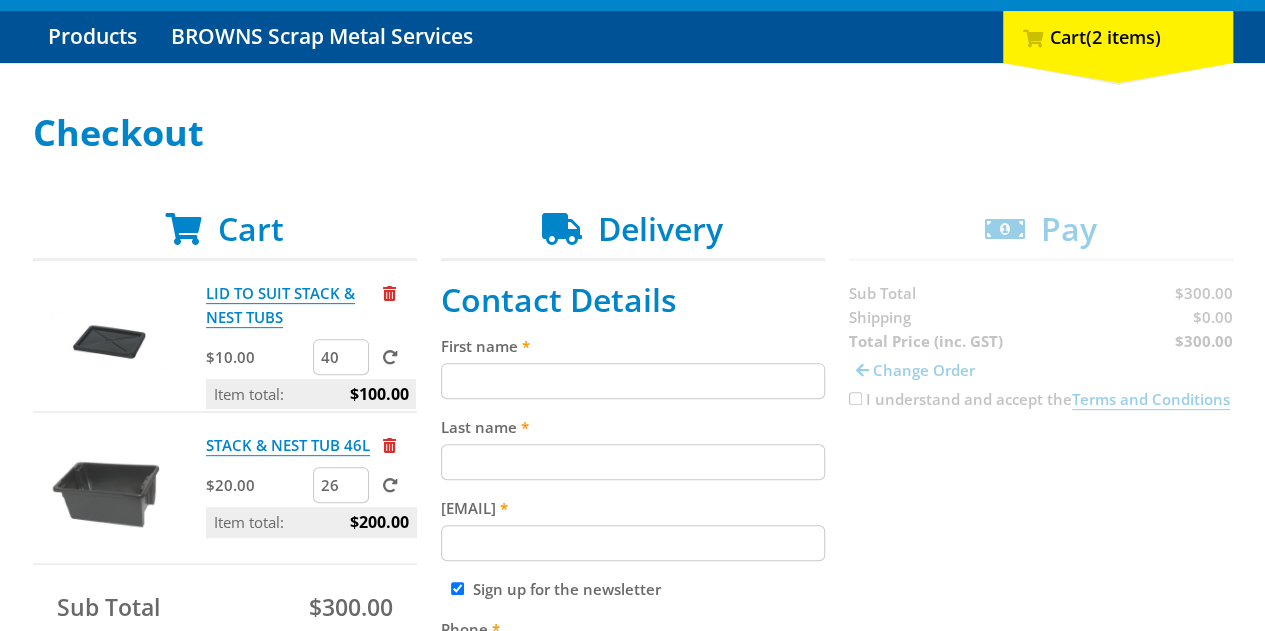 click on "26" at bounding box center [341, 485] 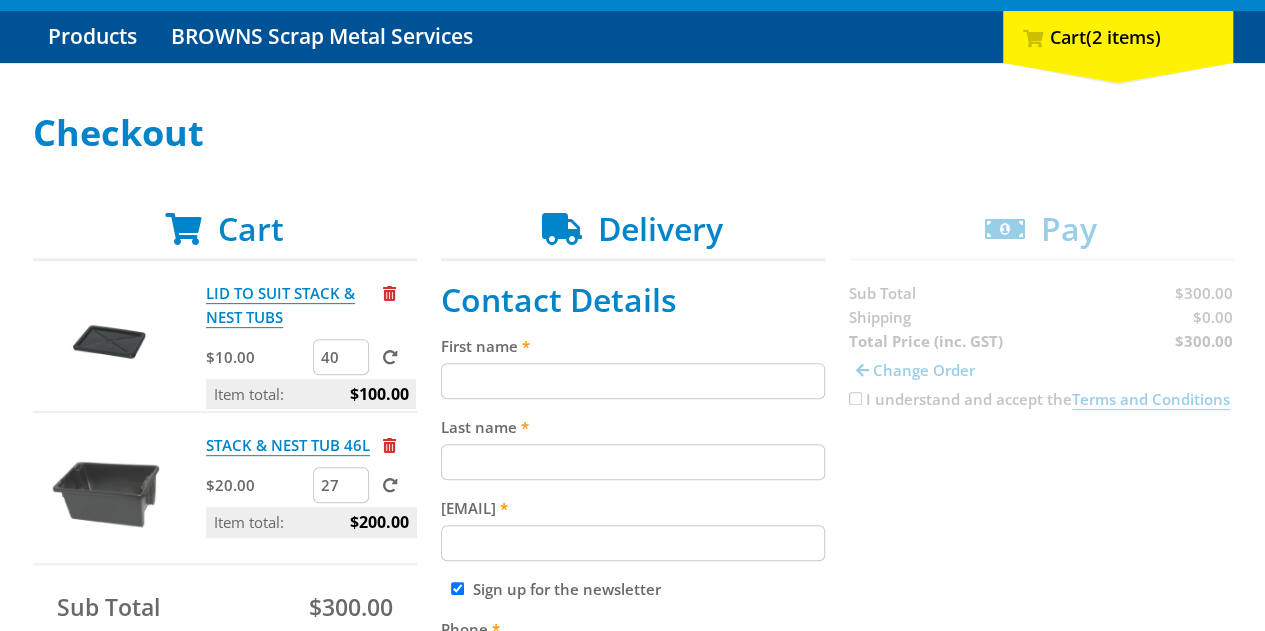 click on "27" at bounding box center (341, 485) 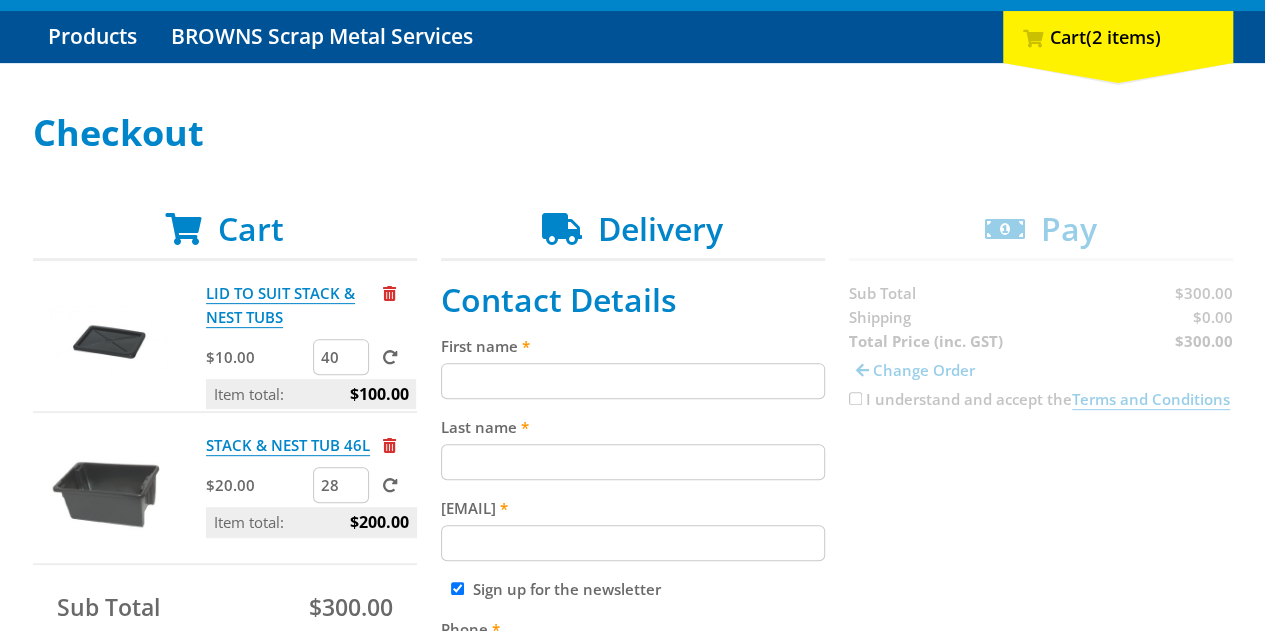 click on "28" at bounding box center (341, 485) 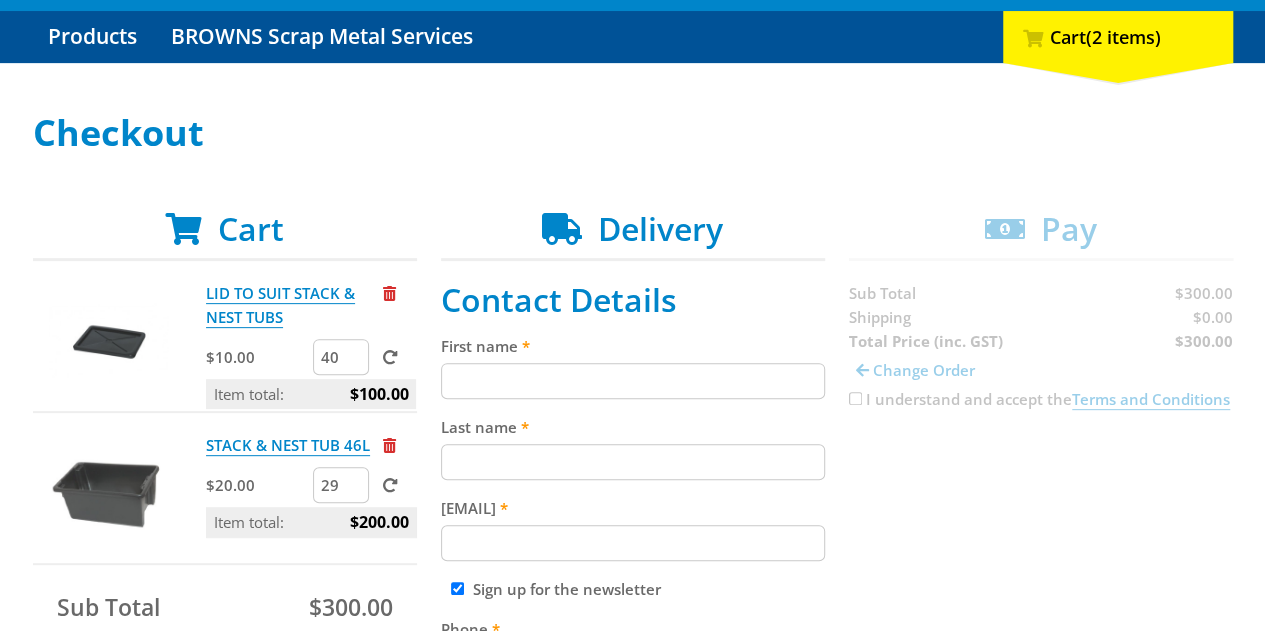 click on "29" at bounding box center [341, 485] 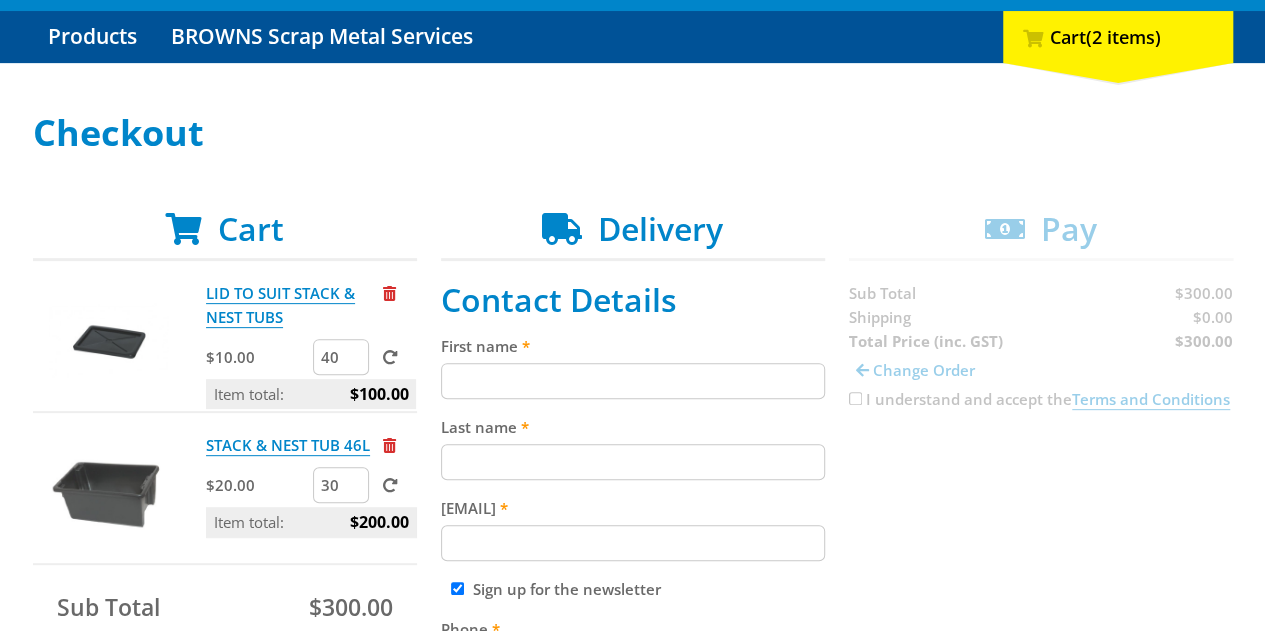 click on "30" at bounding box center (341, 485) 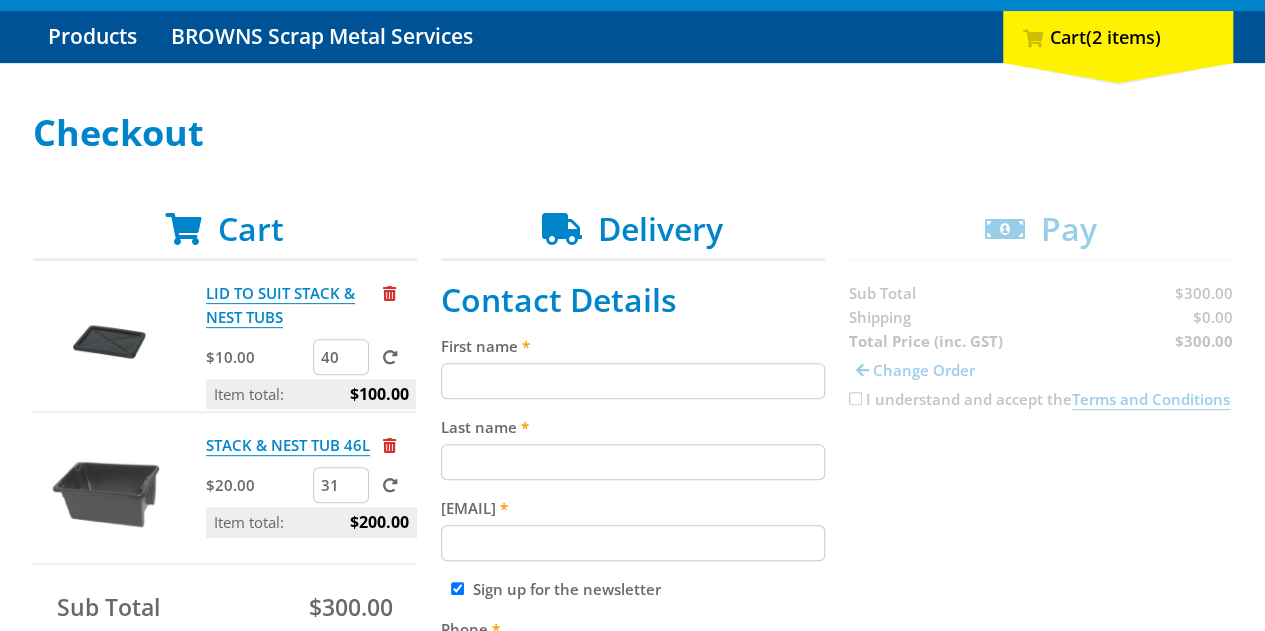 click on "31" at bounding box center (341, 485) 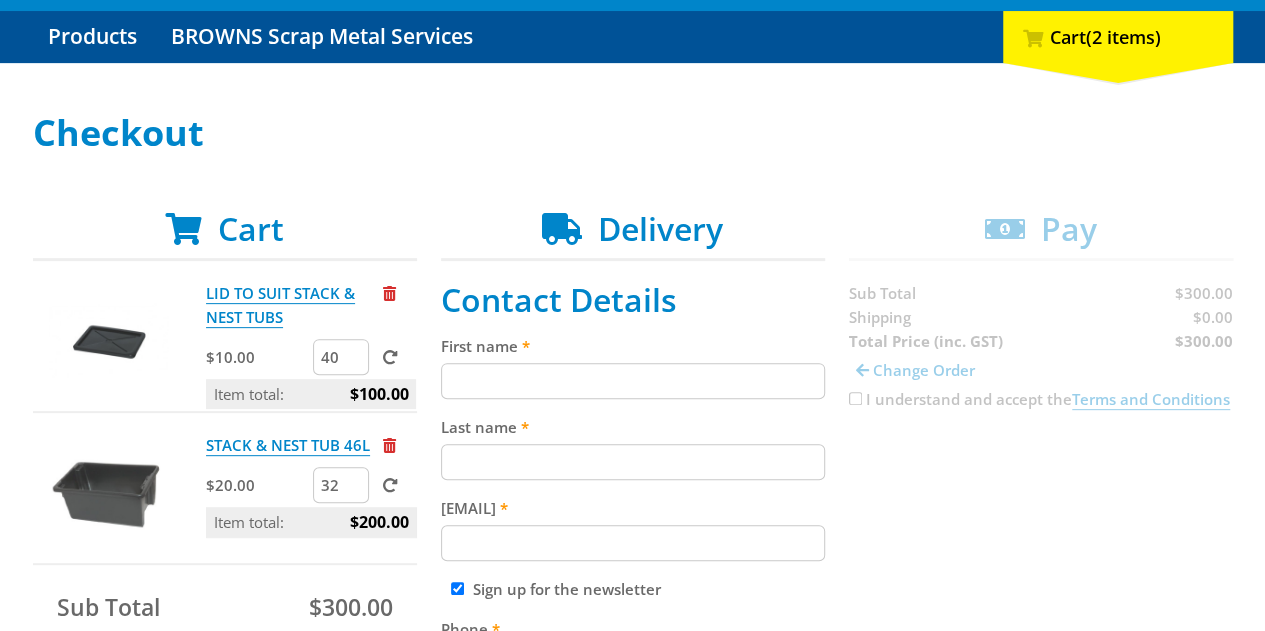 click on "32" at bounding box center (341, 485) 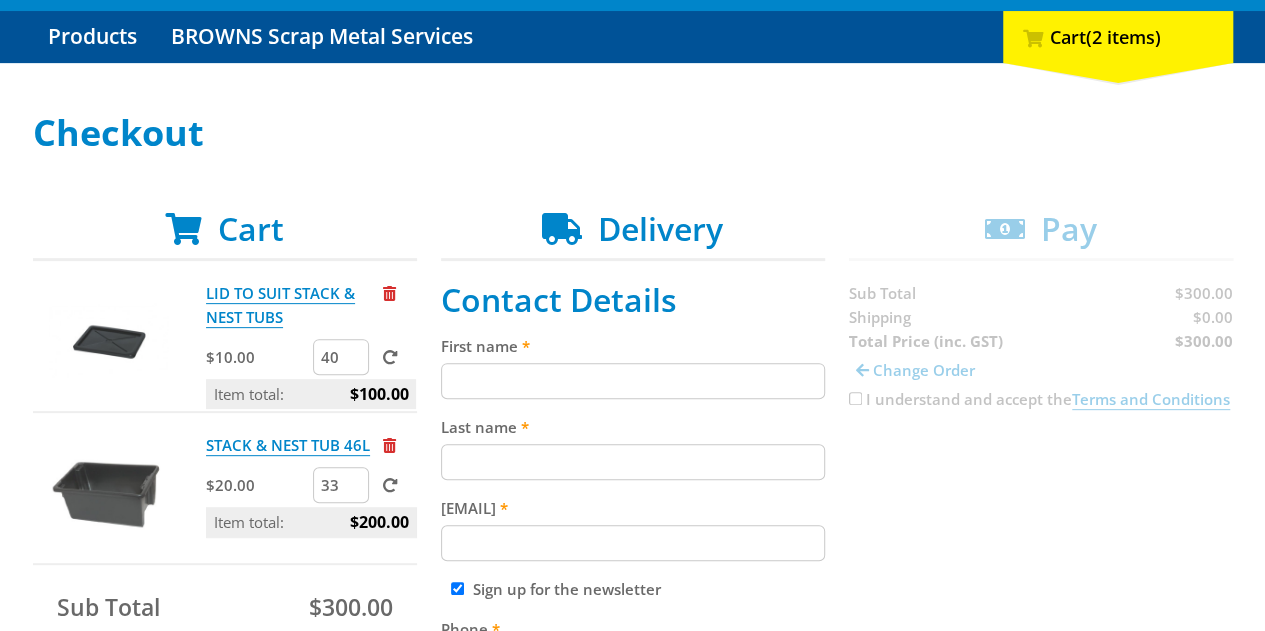 click on "33" at bounding box center [341, 485] 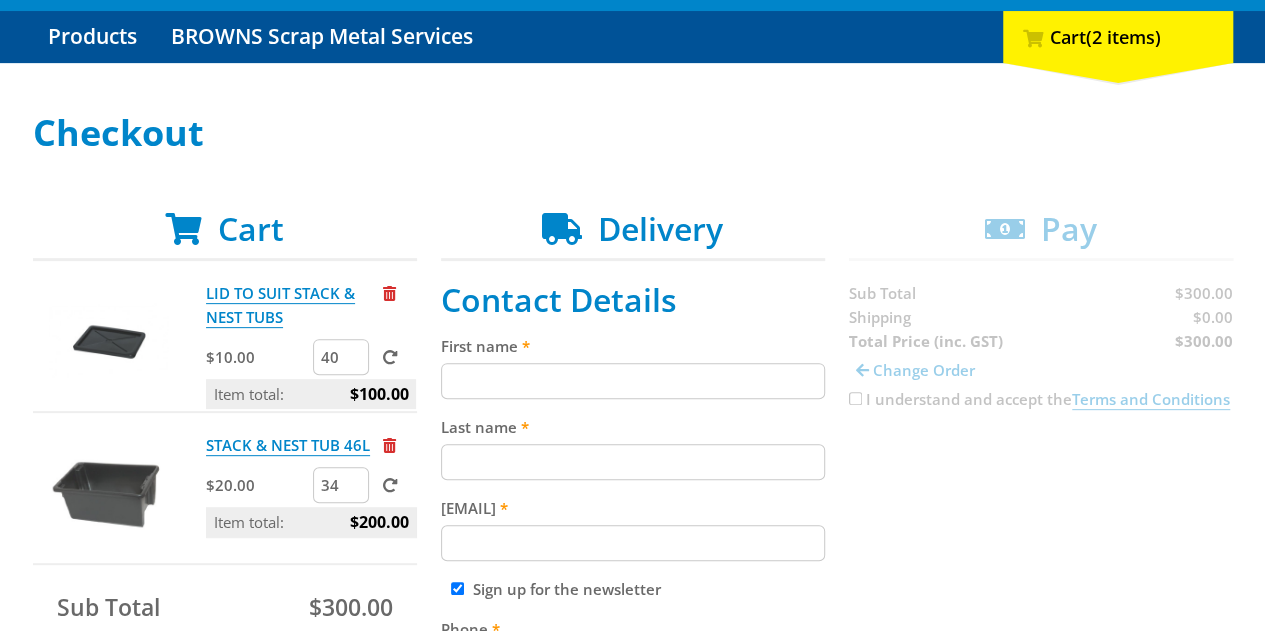click on "34" at bounding box center [341, 485] 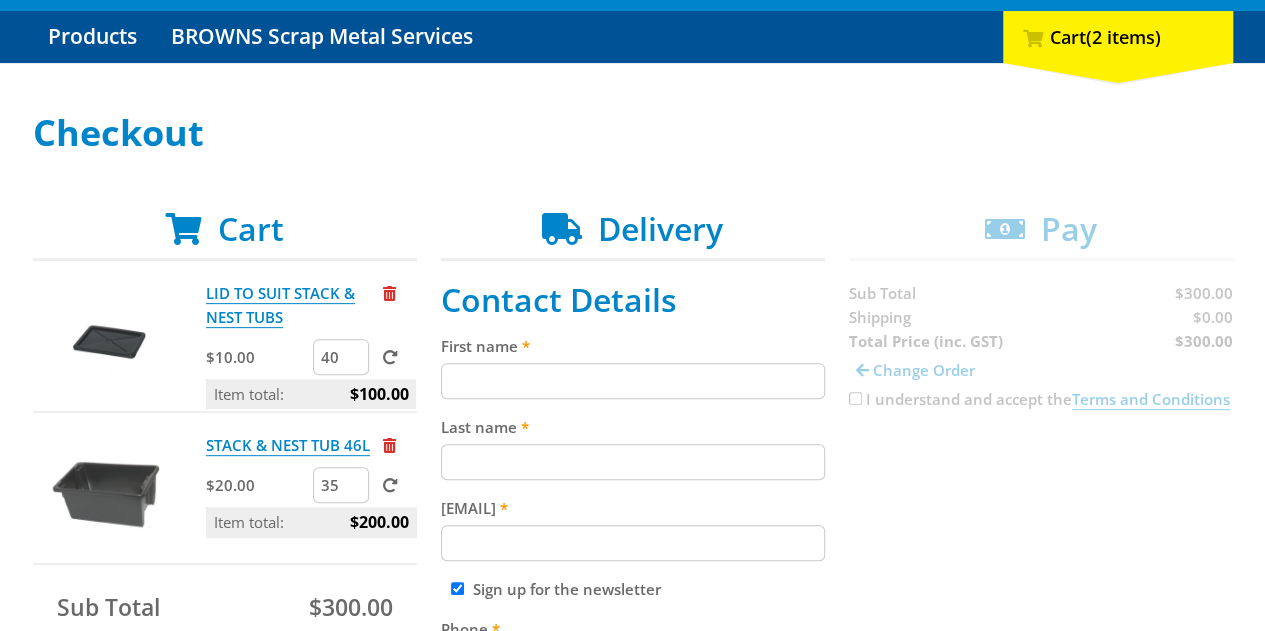 click on "35" at bounding box center [341, 485] 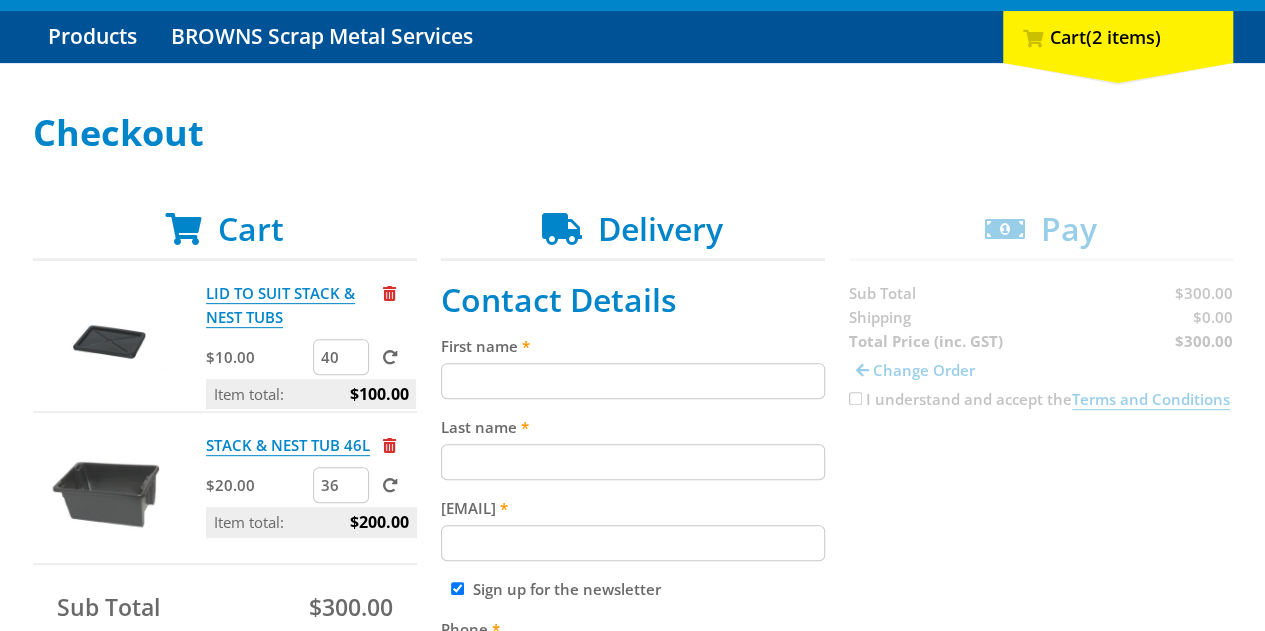 click on "36" at bounding box center (341, 485) 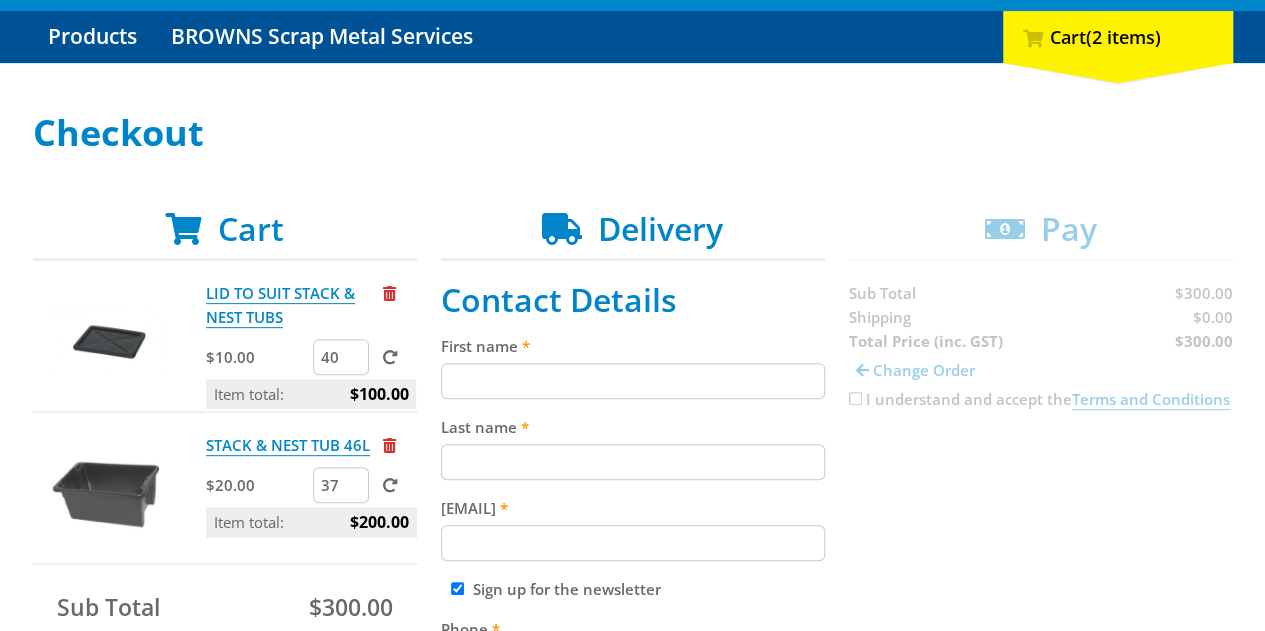click on "37" at bounding box center (341, 485) 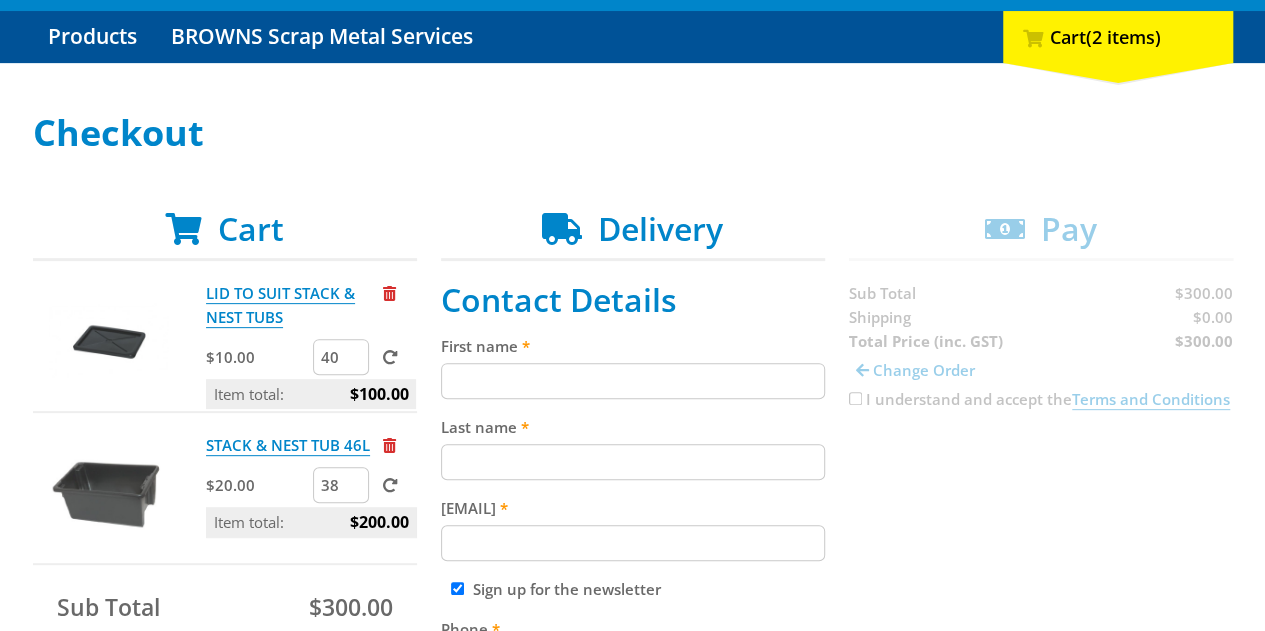 click on "38" at bounding box center [341, 485] 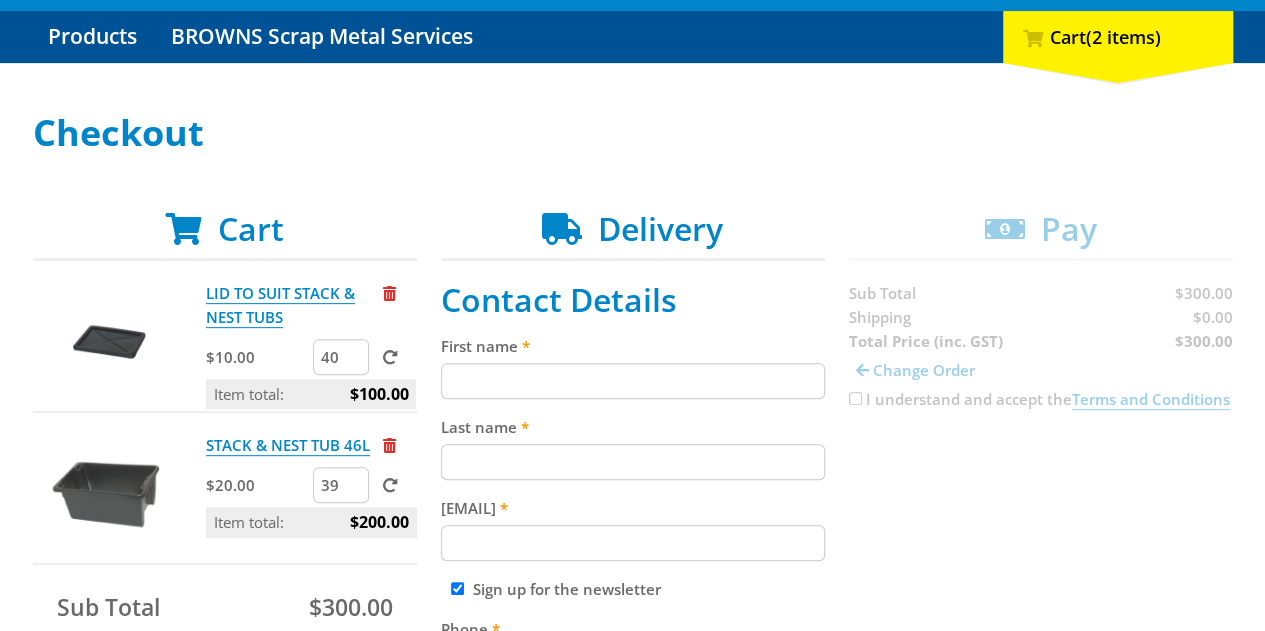 click on "39" at bounding box center [341, 485] 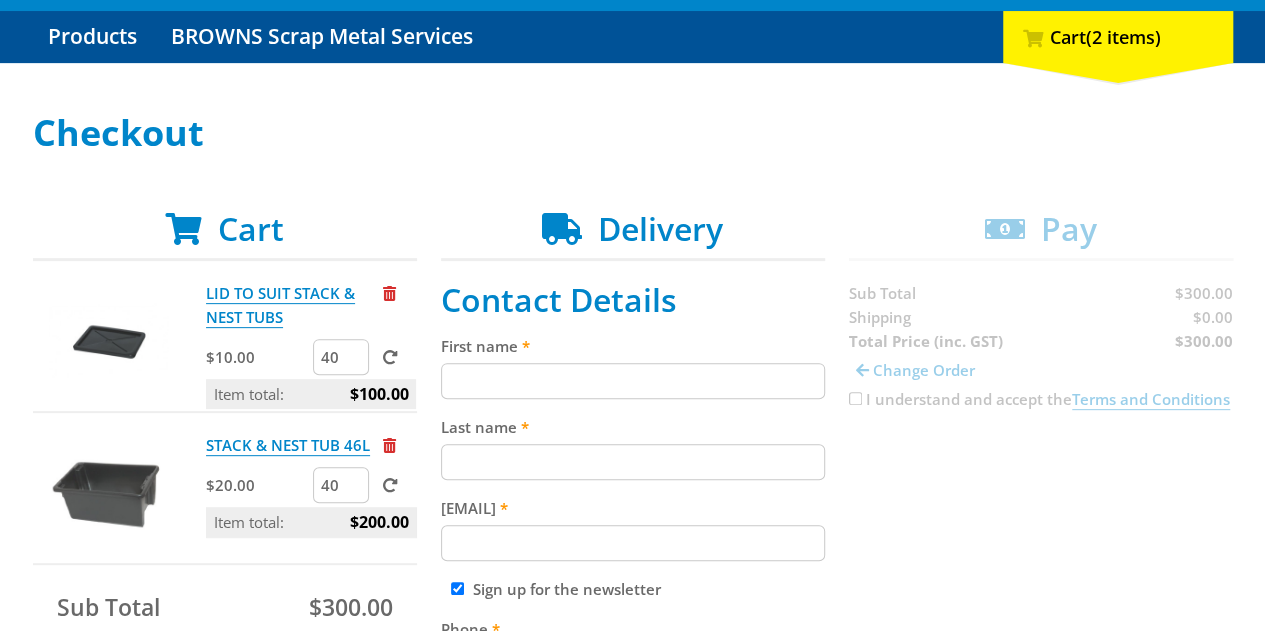 type on "40" 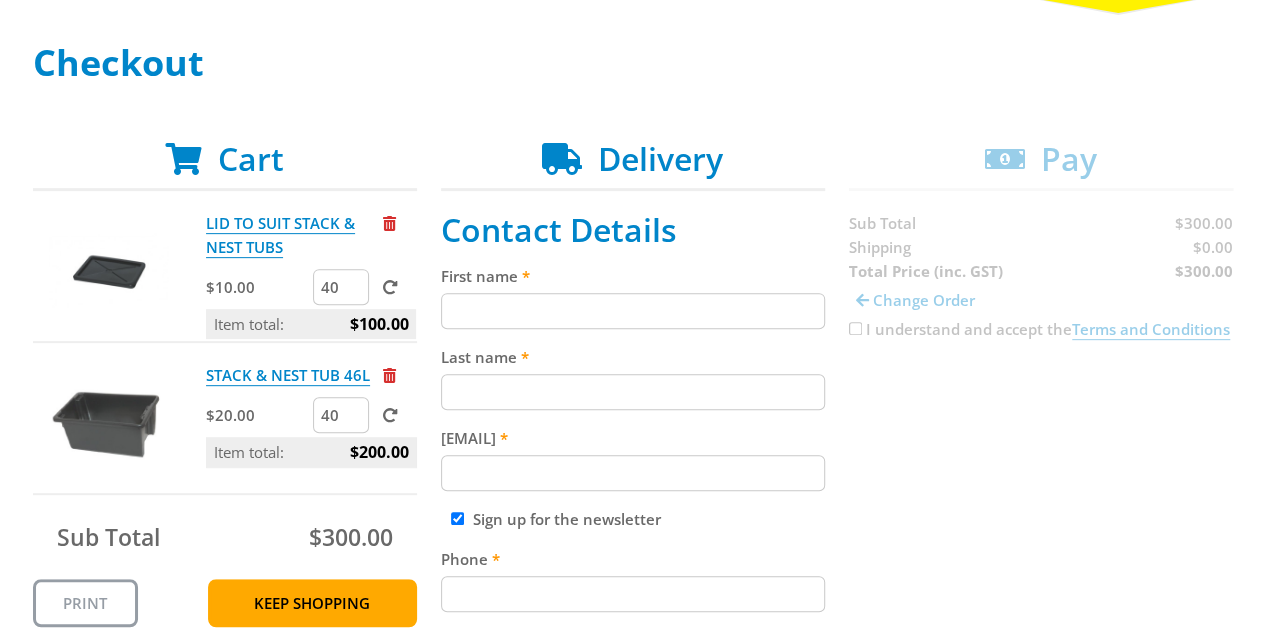scroll, scrollTop: 300, scrollLeft: 0, axis: vertical 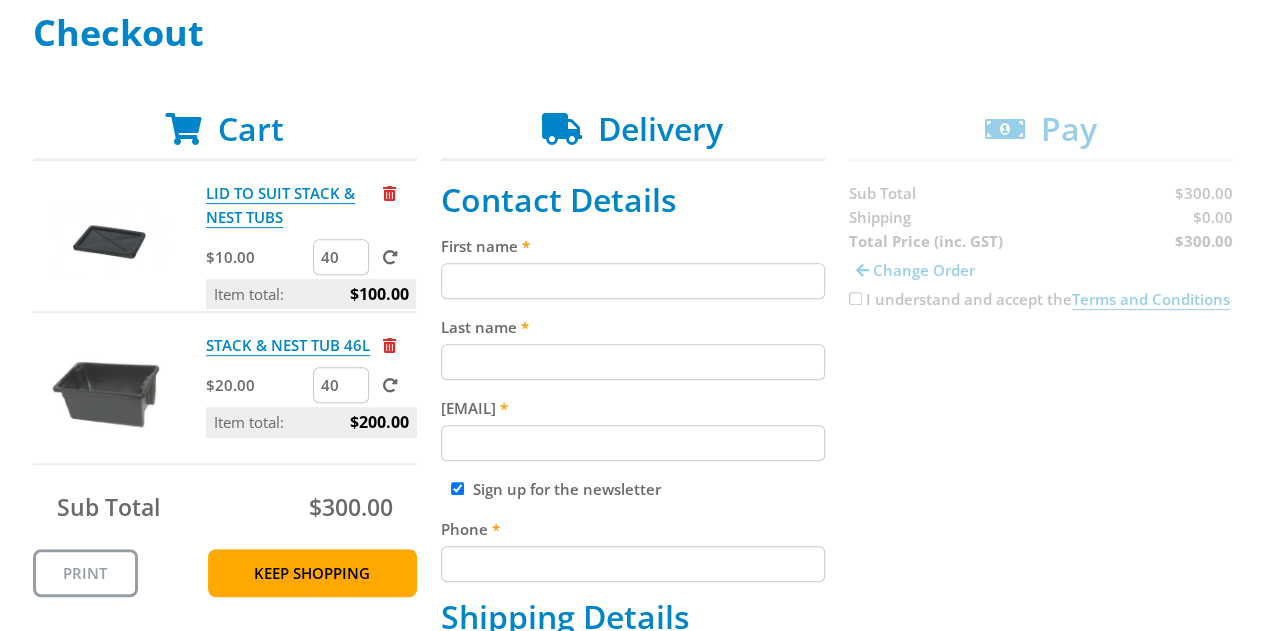 click at bounding box center [390, 385] 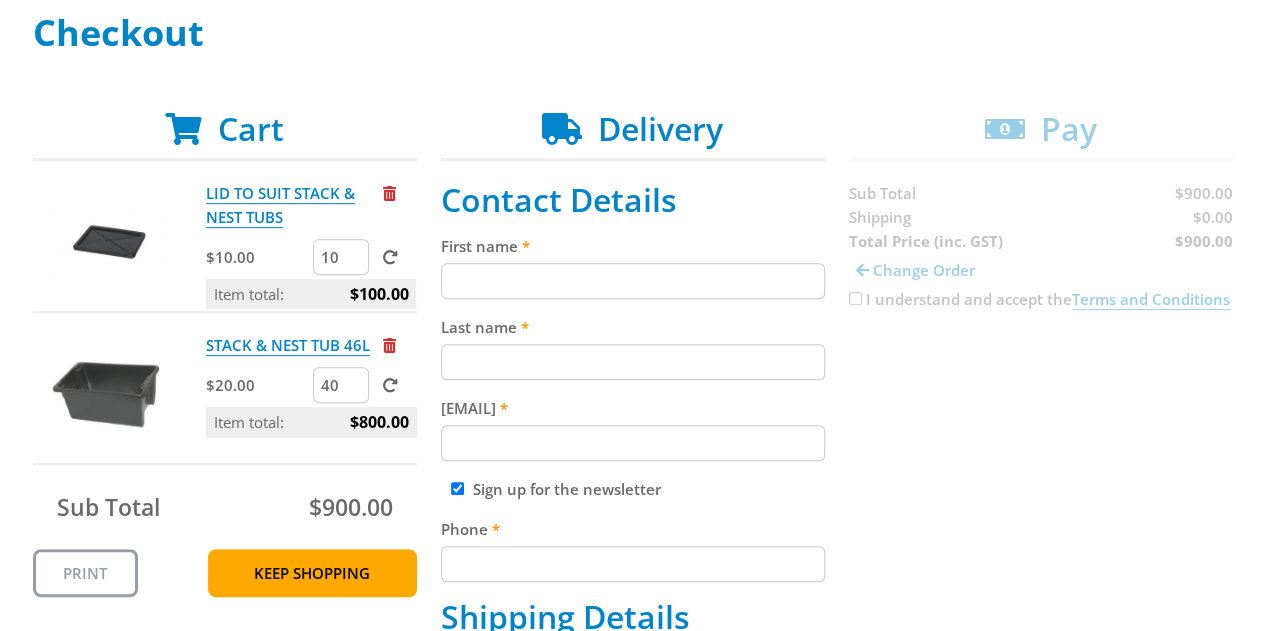 click at bounding box center [390, 257] 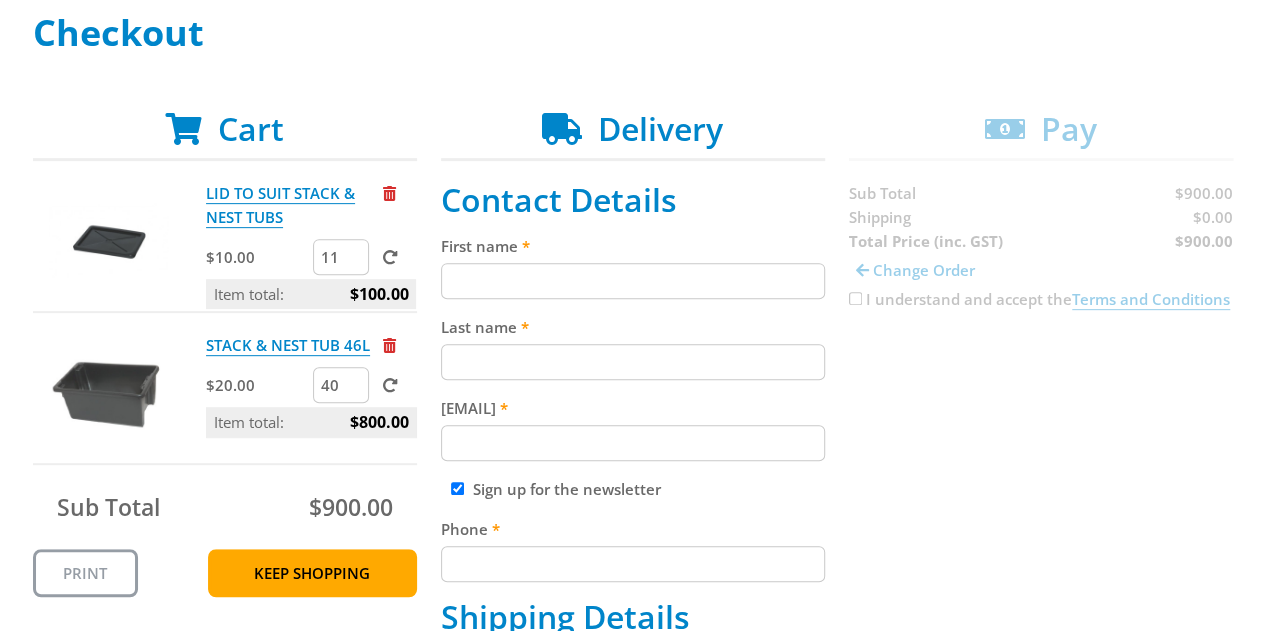 click on "11" at bounding box center [341, 257] 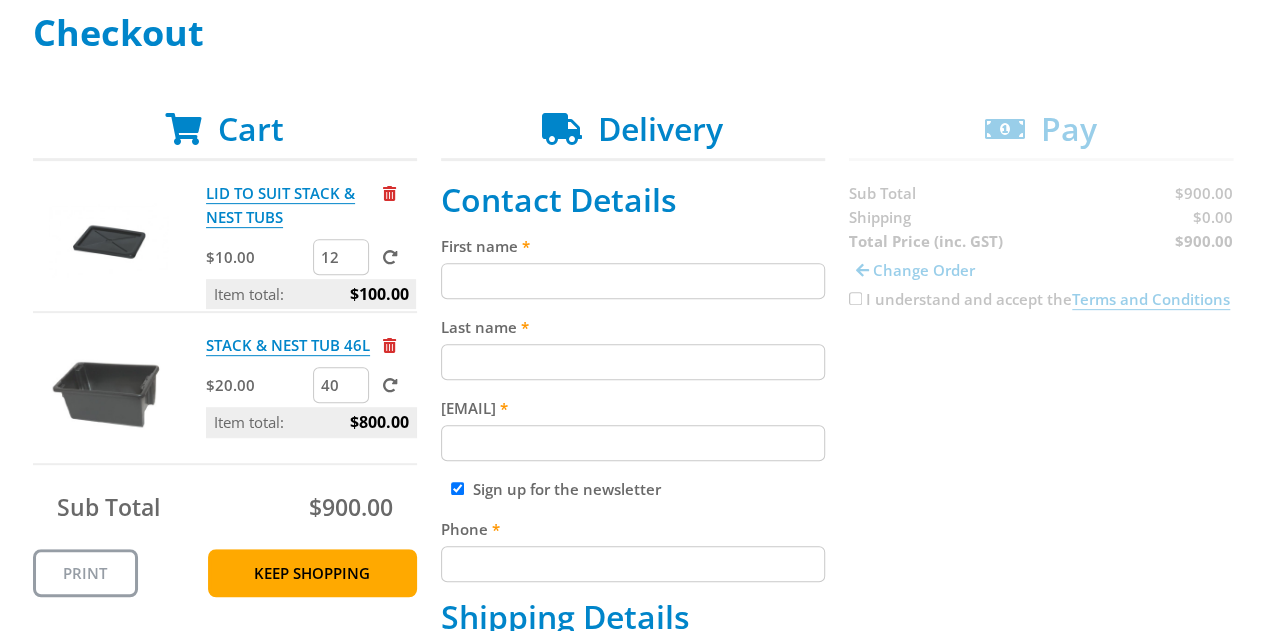 click on "12" at bounding box center (341, 257) 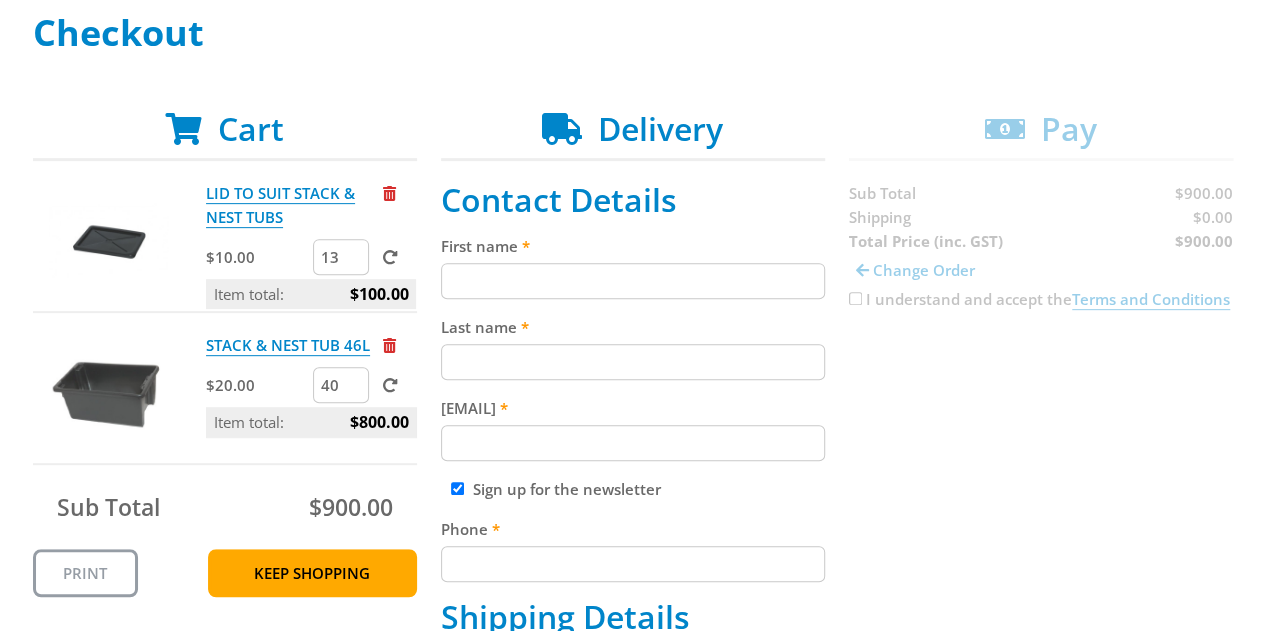 click on "13" at bounding box center (341, 257) 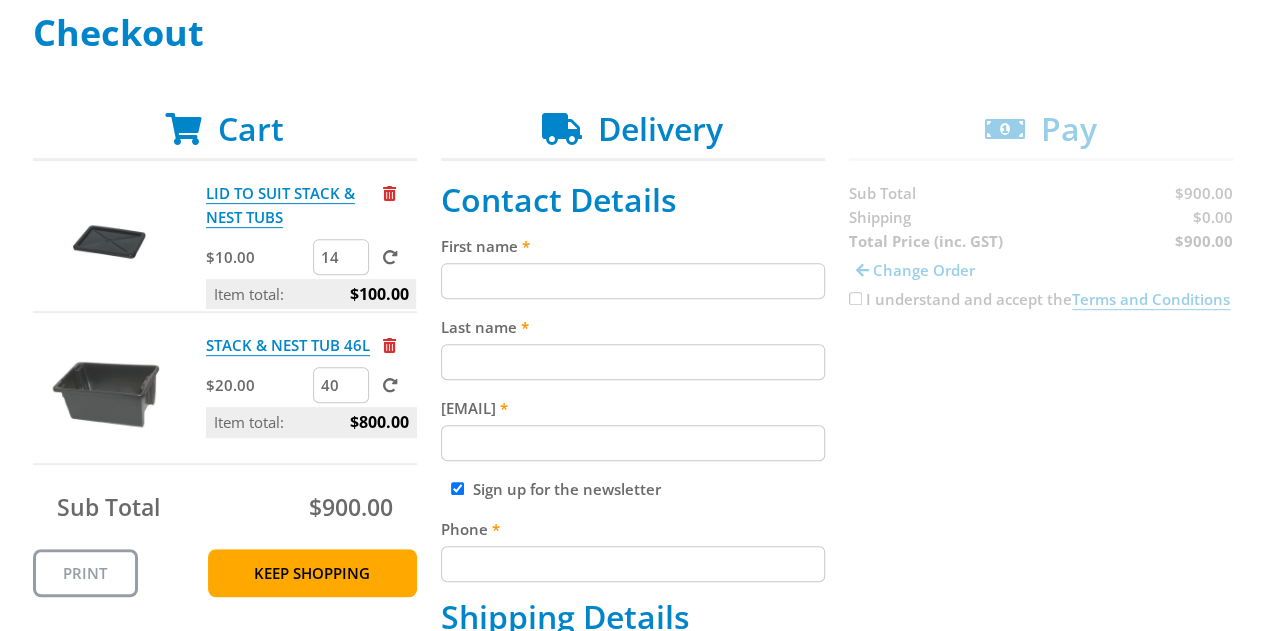 click on "14" at bounding box center [341, 257] 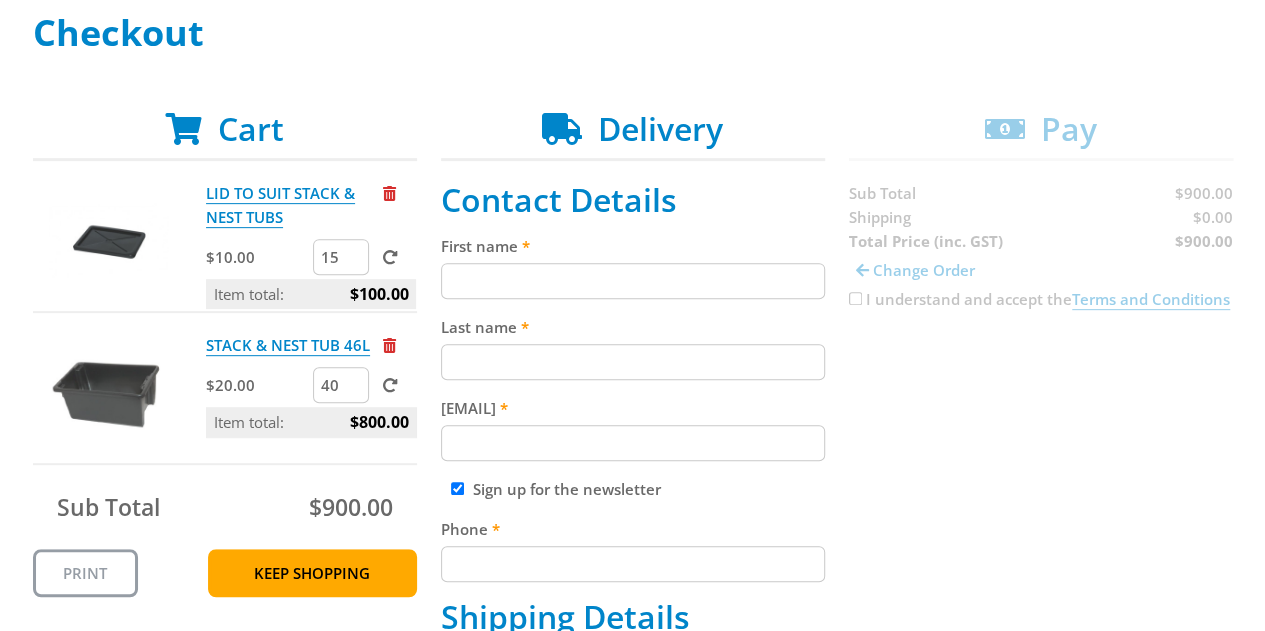click on "15" at bounding box center (341, 257) 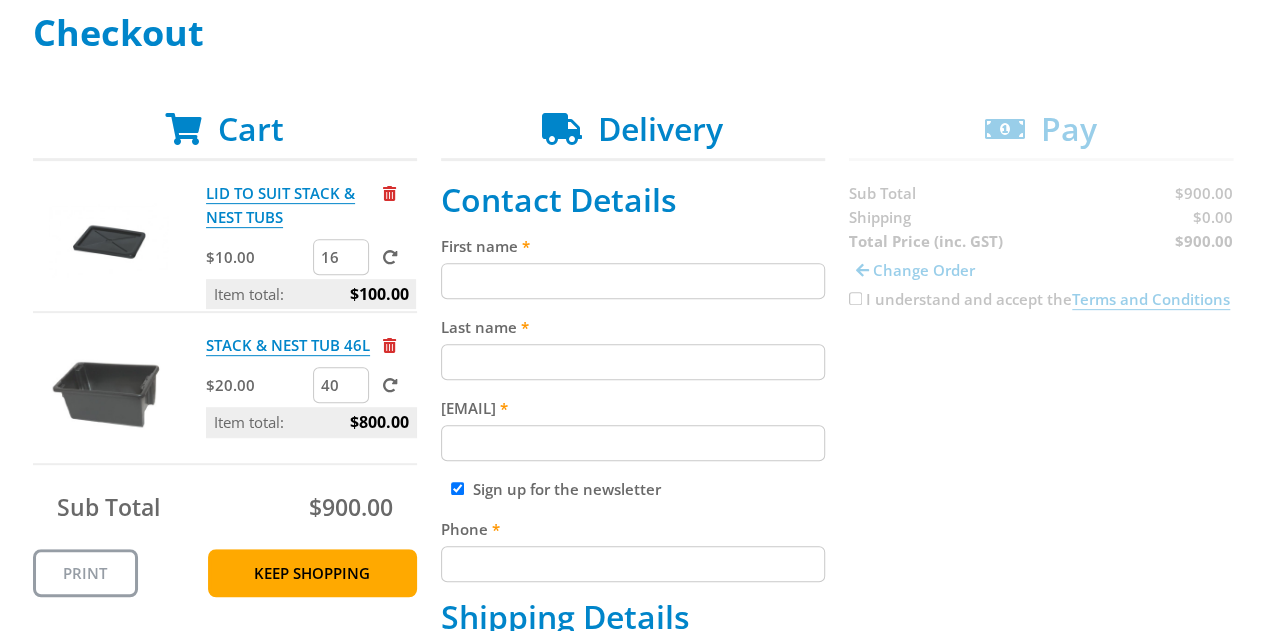 click on "16" at bounding box center (341, 257) 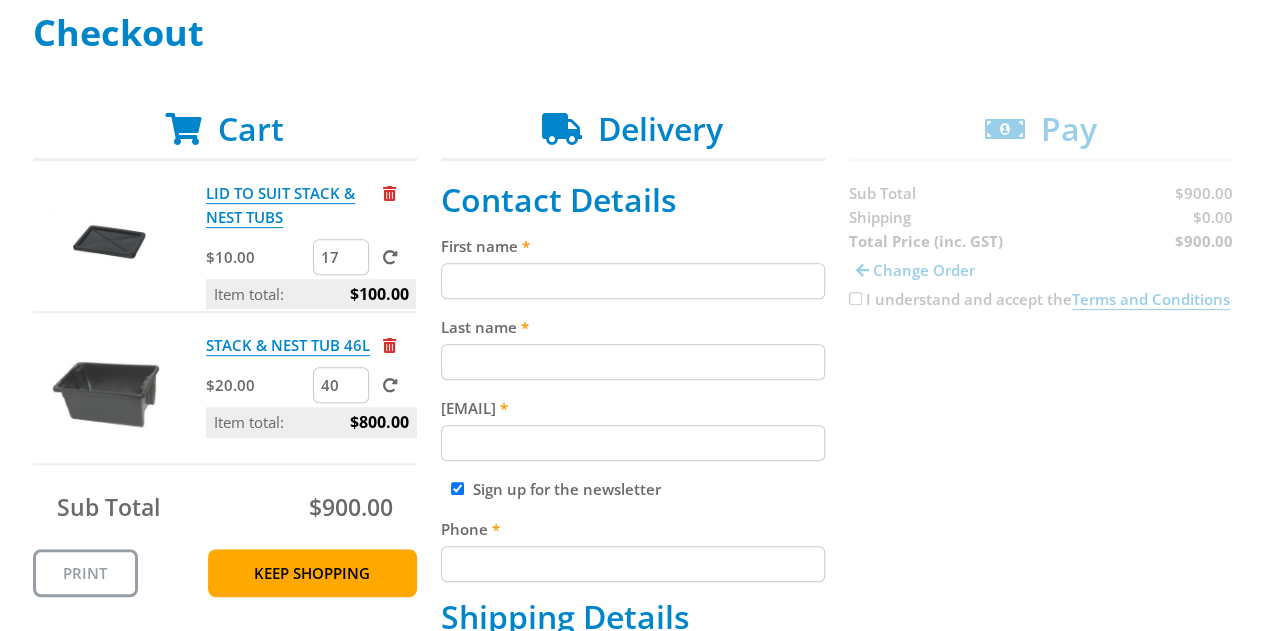 click on "17" at bounding box center (341, 257) 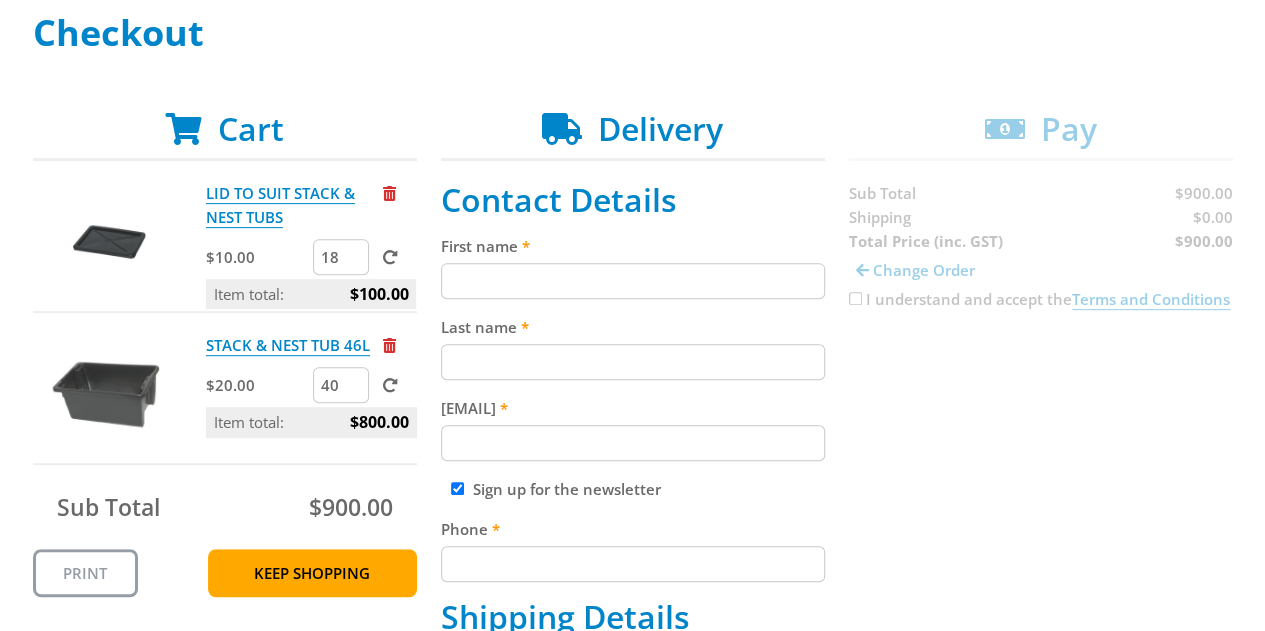 click on "18" at bounding box center (341, 257) 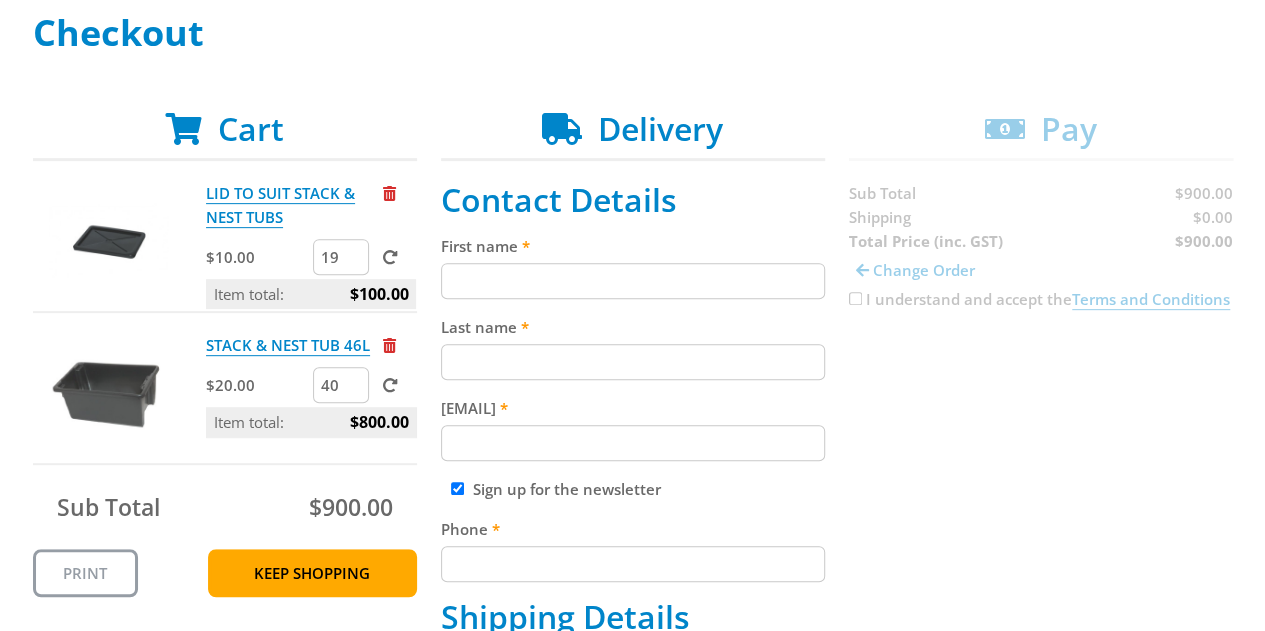 click on "19" at bounding box center (341, 257) 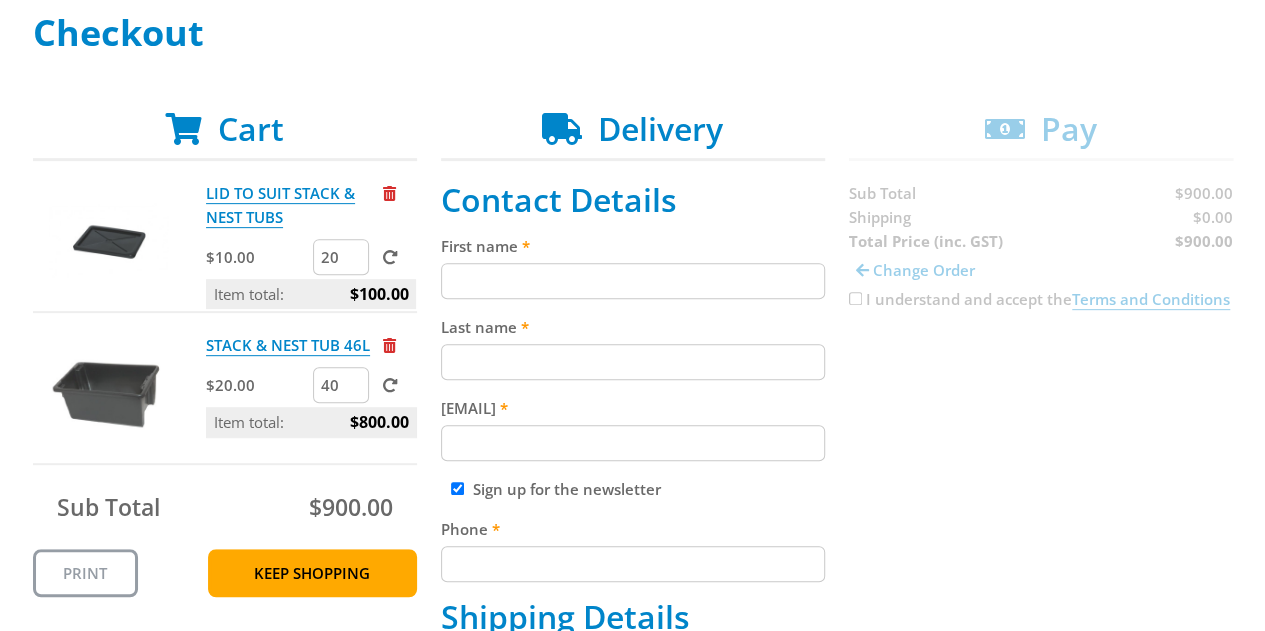 click on "20" at bounding box center (341, 257) 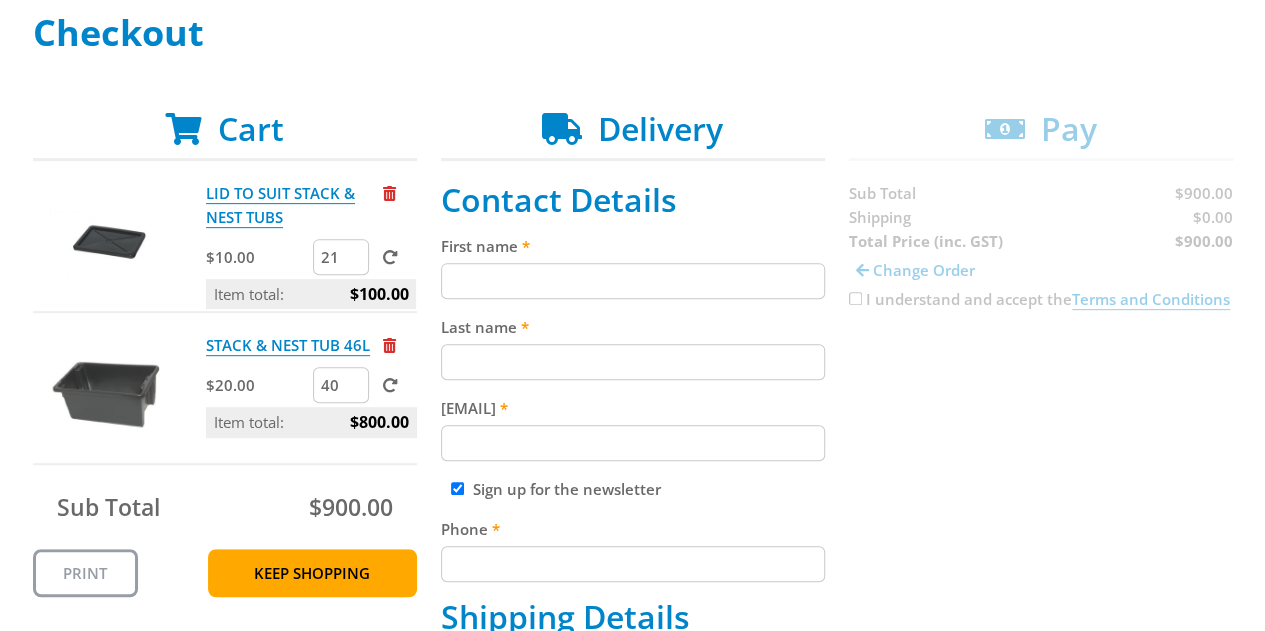 click on "21" at bounding box center (341, 257) 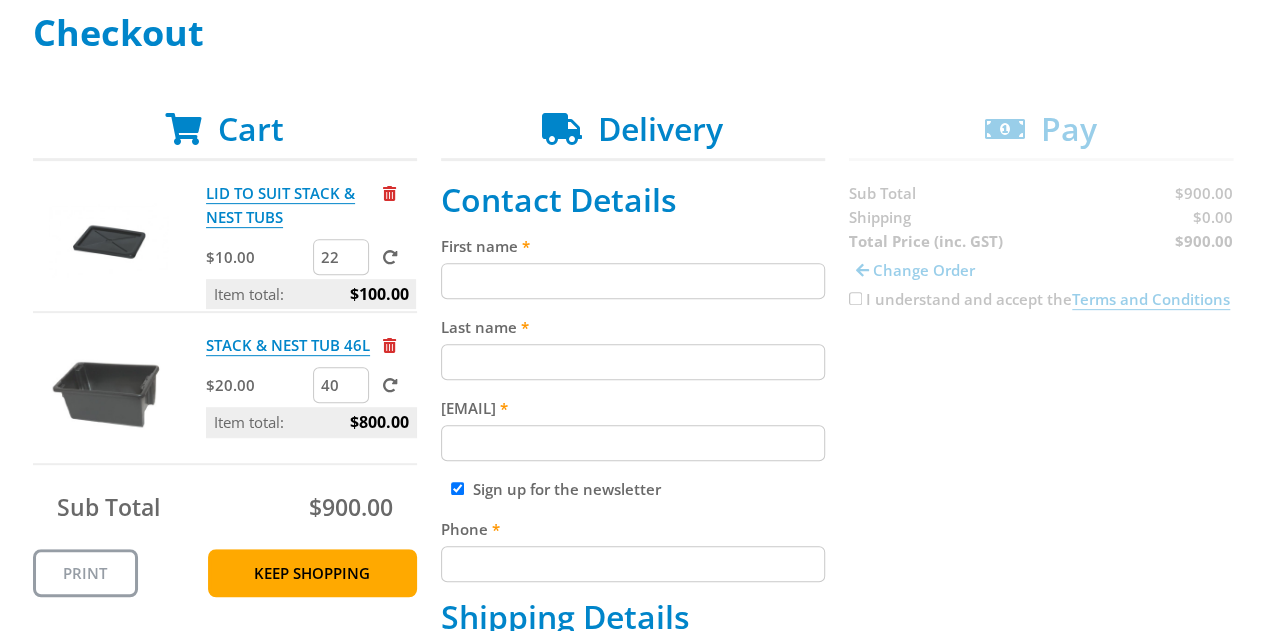 click on "22" at bounding box center [341, 257] 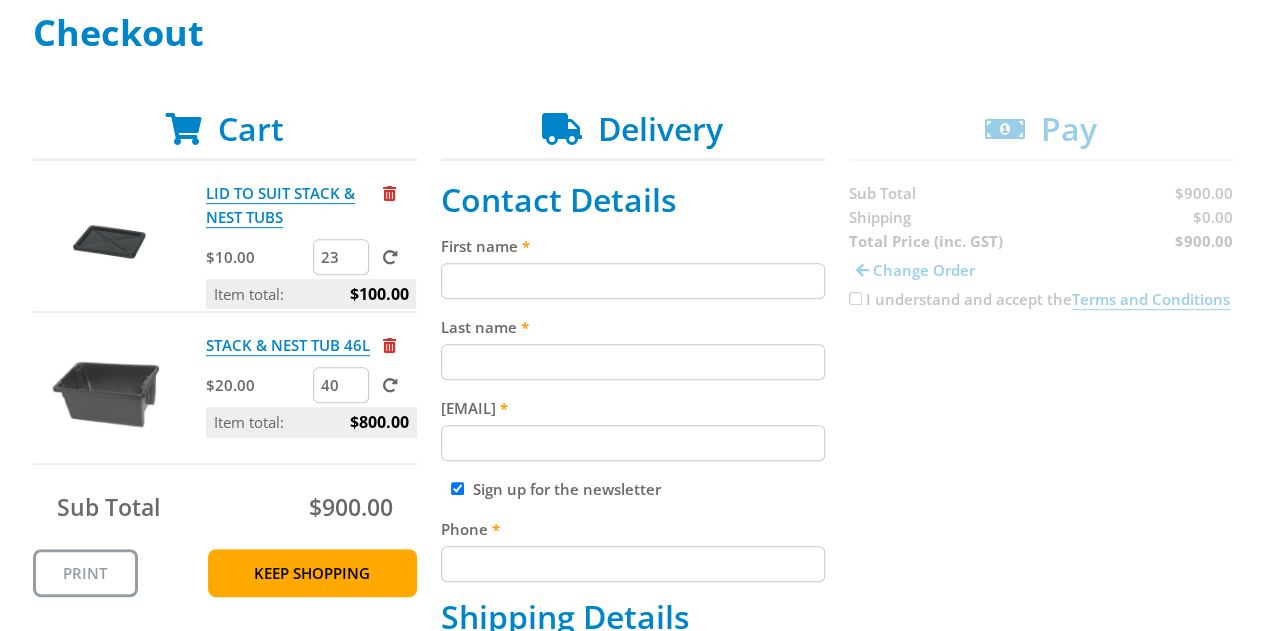 click on "23" at bounding box center (341, 257) 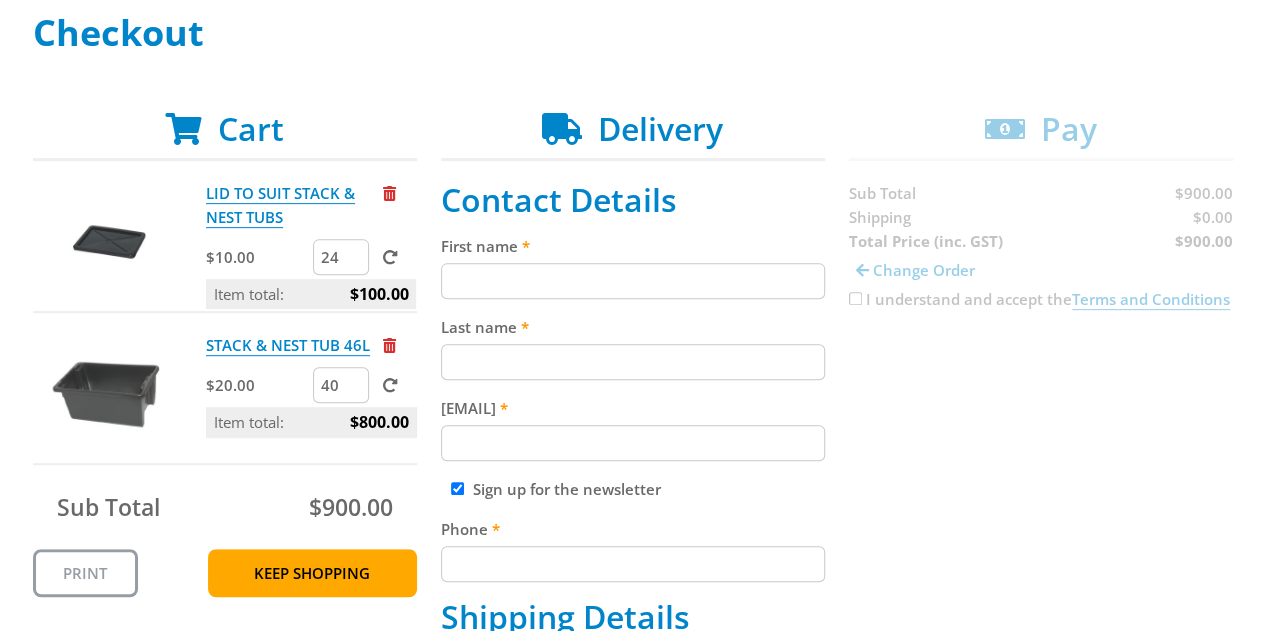 click on "24" at bounding box center [341, 257] 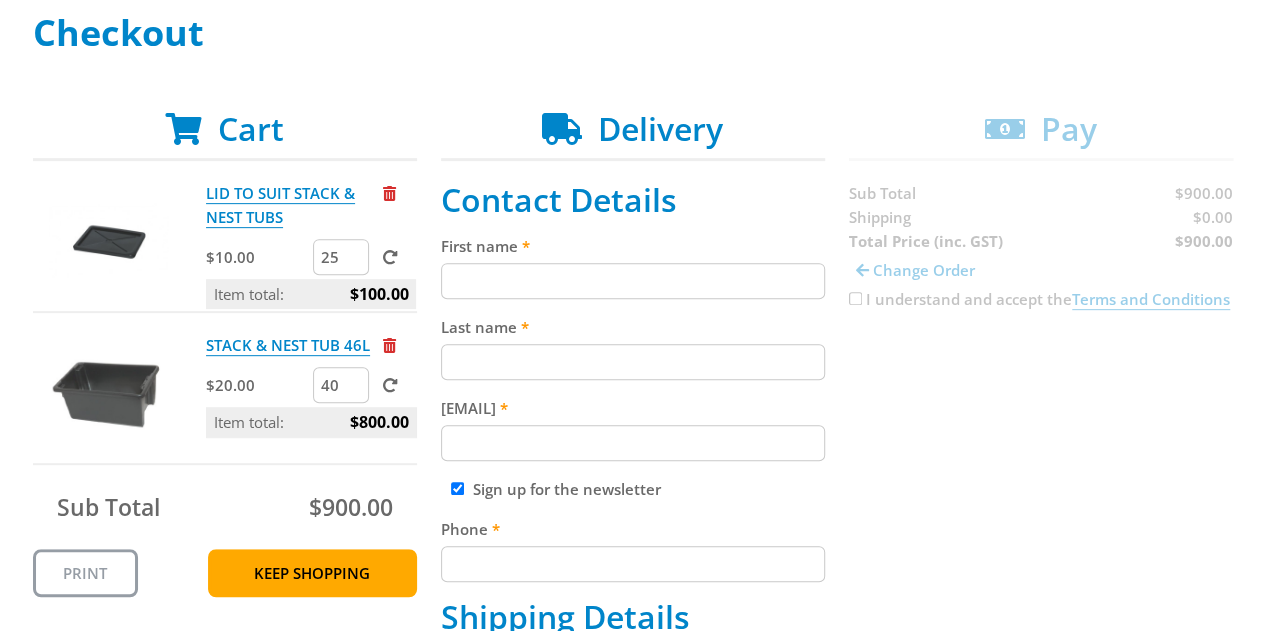 click on "25" at bounding box center [341, 257] 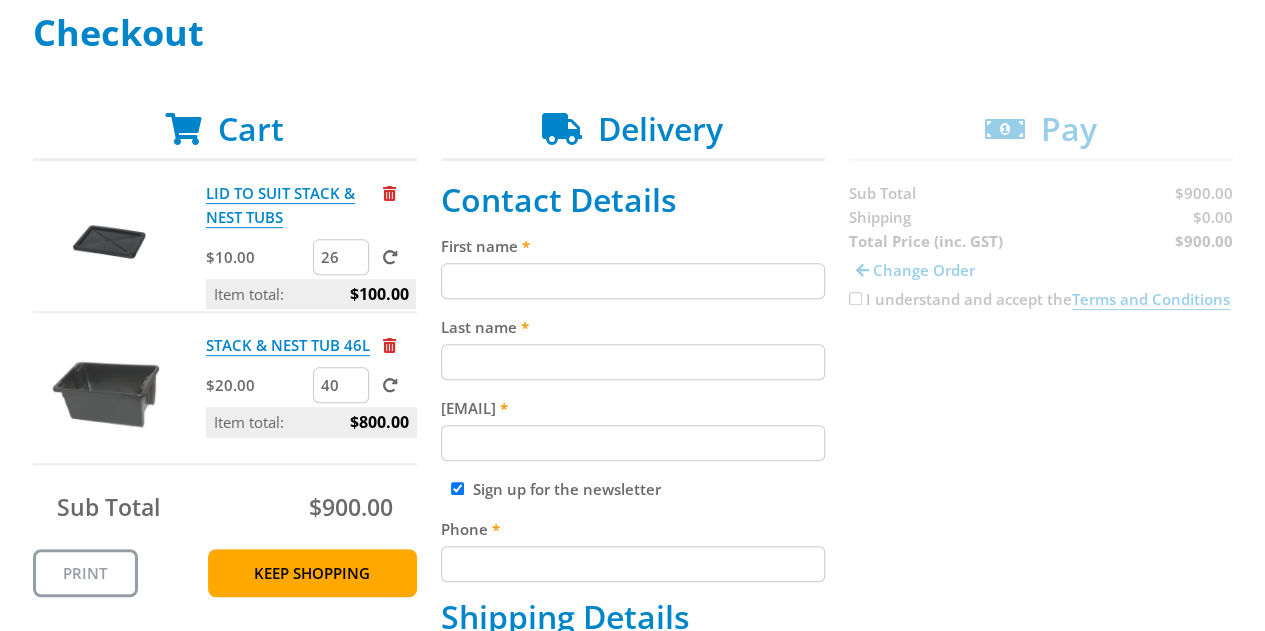 click on "26" at bounding box center (341, 257) 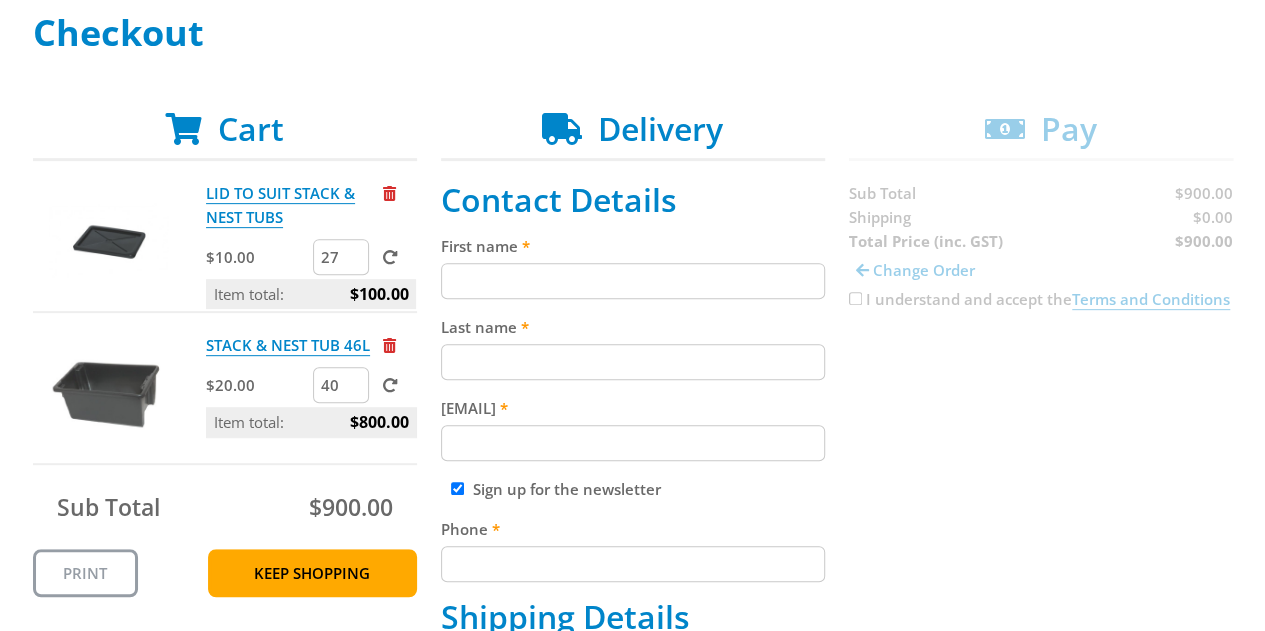 click on "27" at bounding box center [341, 257] 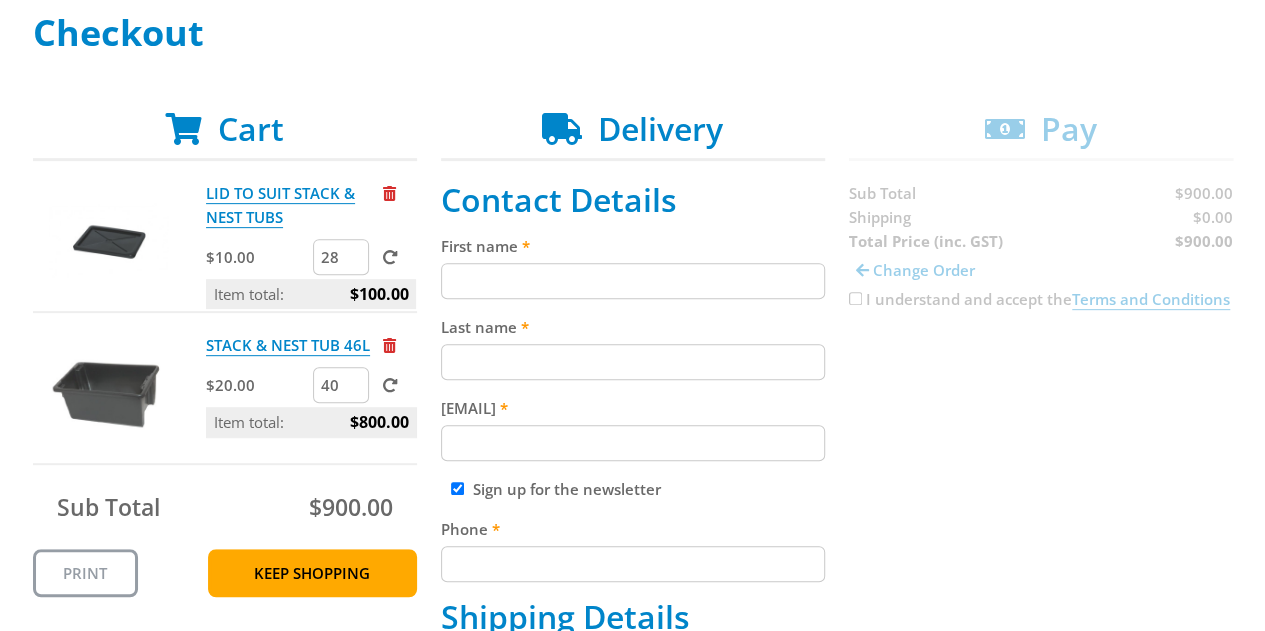 click on "28" at bounding box center (341, 257) 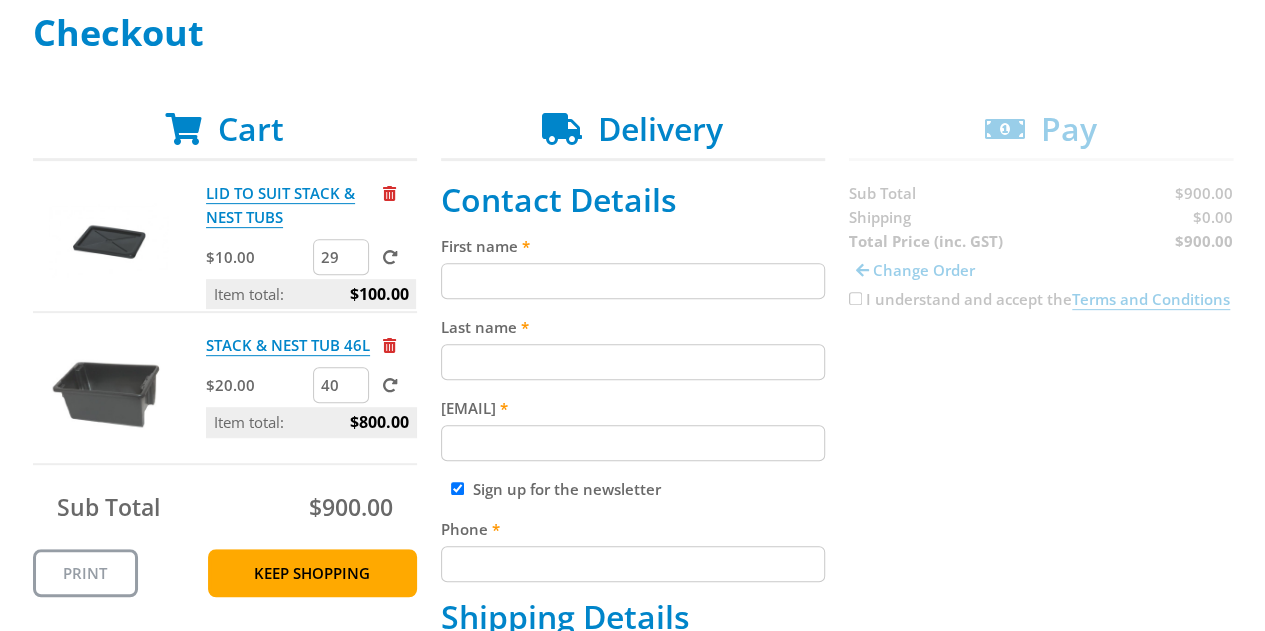 click on "29" at bounding box center (341, 257) 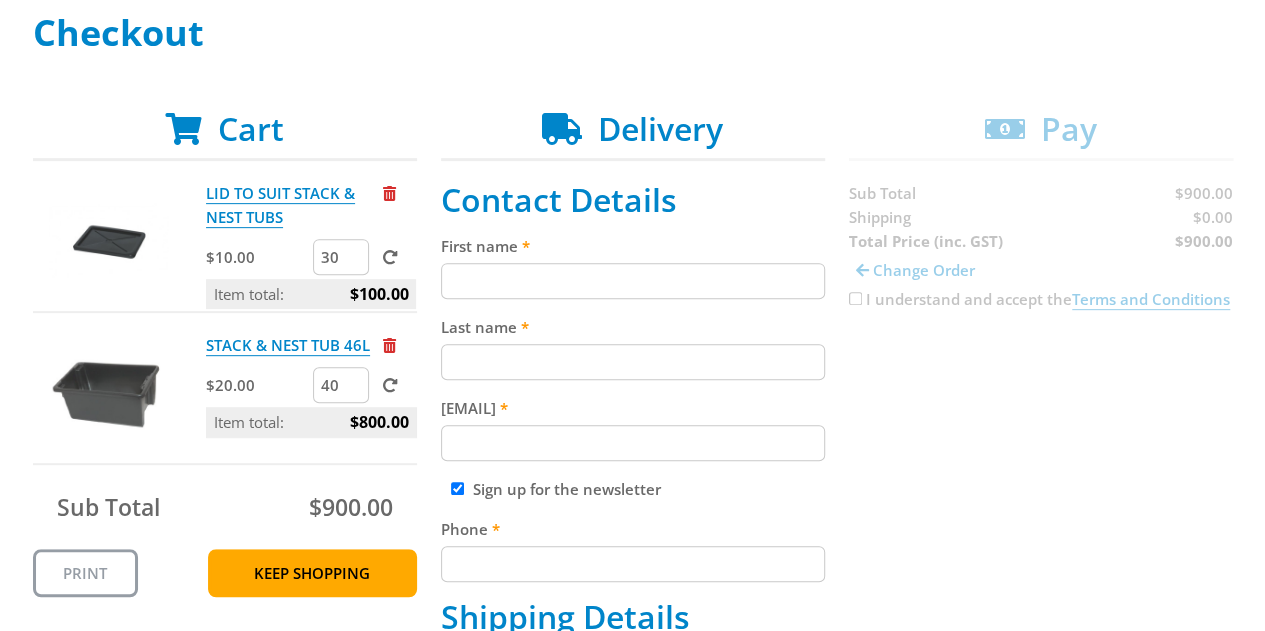 click on "30" at bounding box center [341, 257] 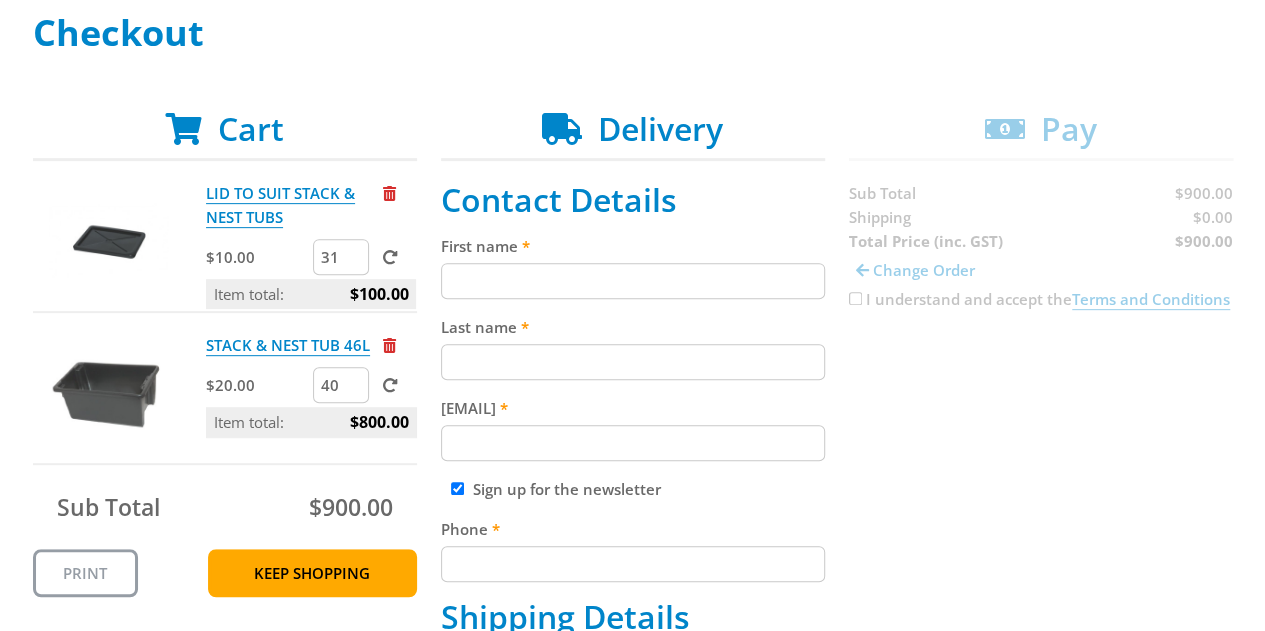 click on "31" at bounding box center [341, 257] 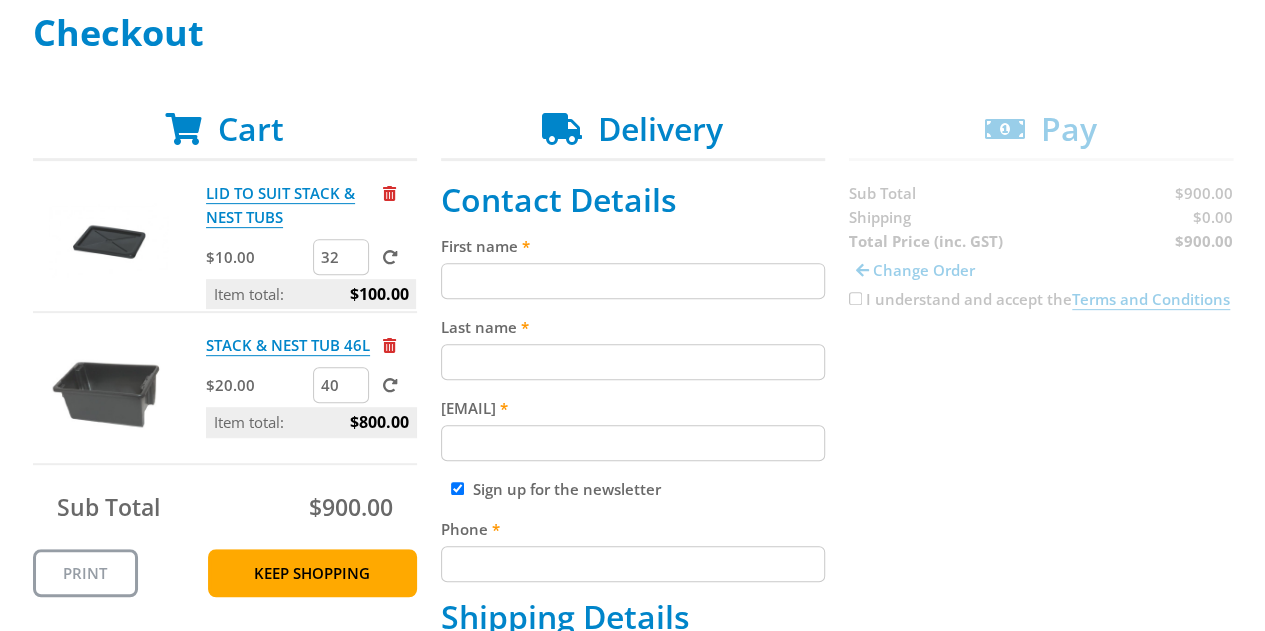 click on "32" at bounding box center (341, 257) 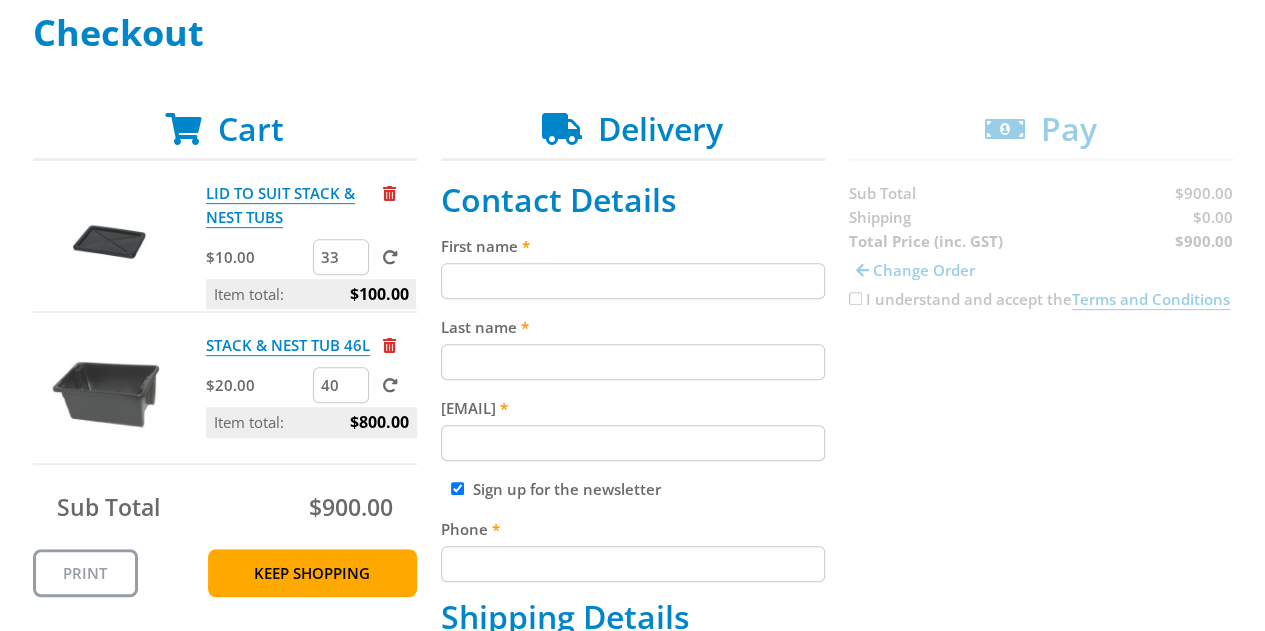 click on "33" at bounding box center [341, 257] 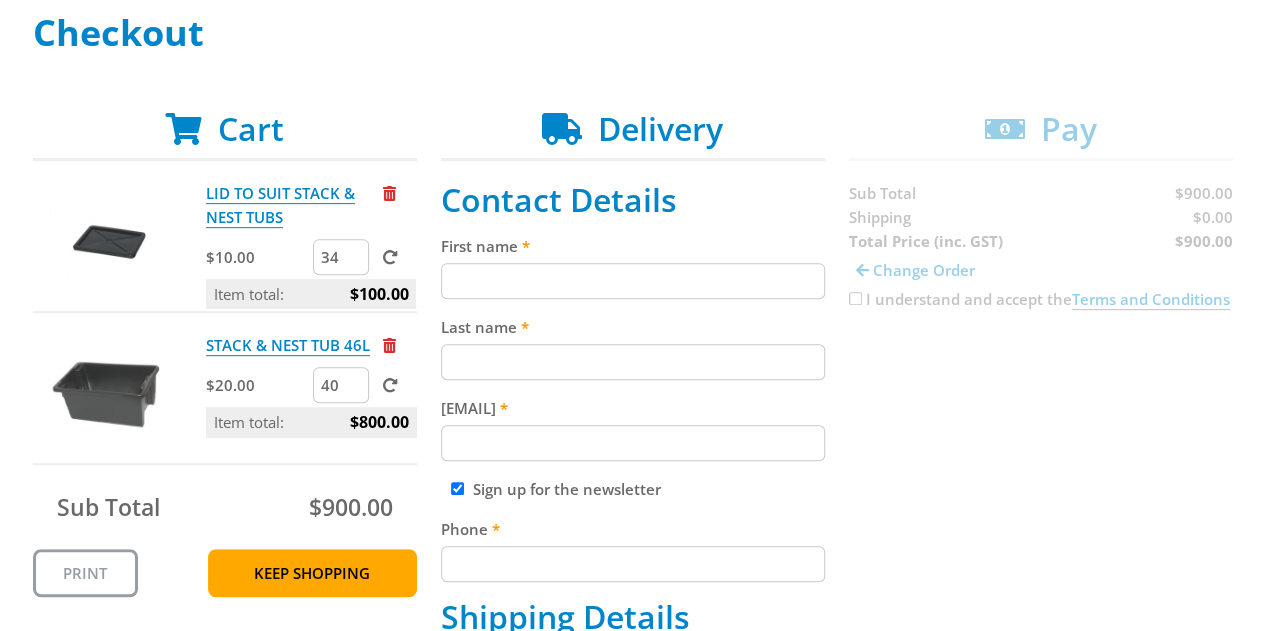 click on "34" at bounding box center [341, 257] 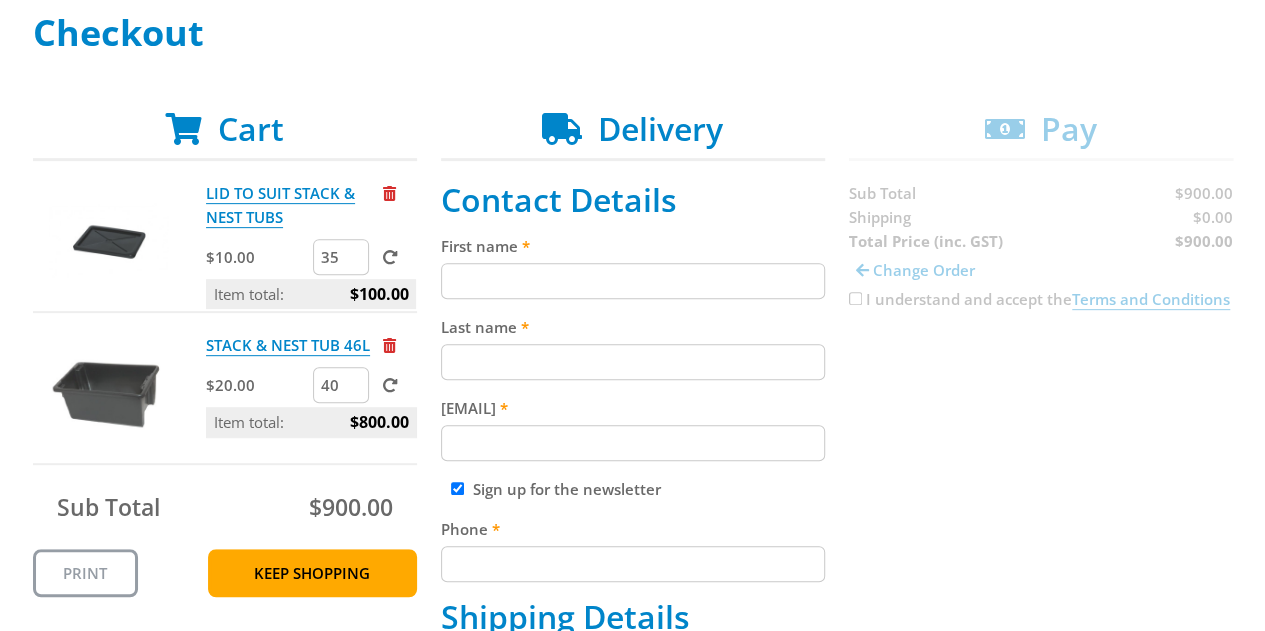 click on "35" at bounding box center (341, 257) 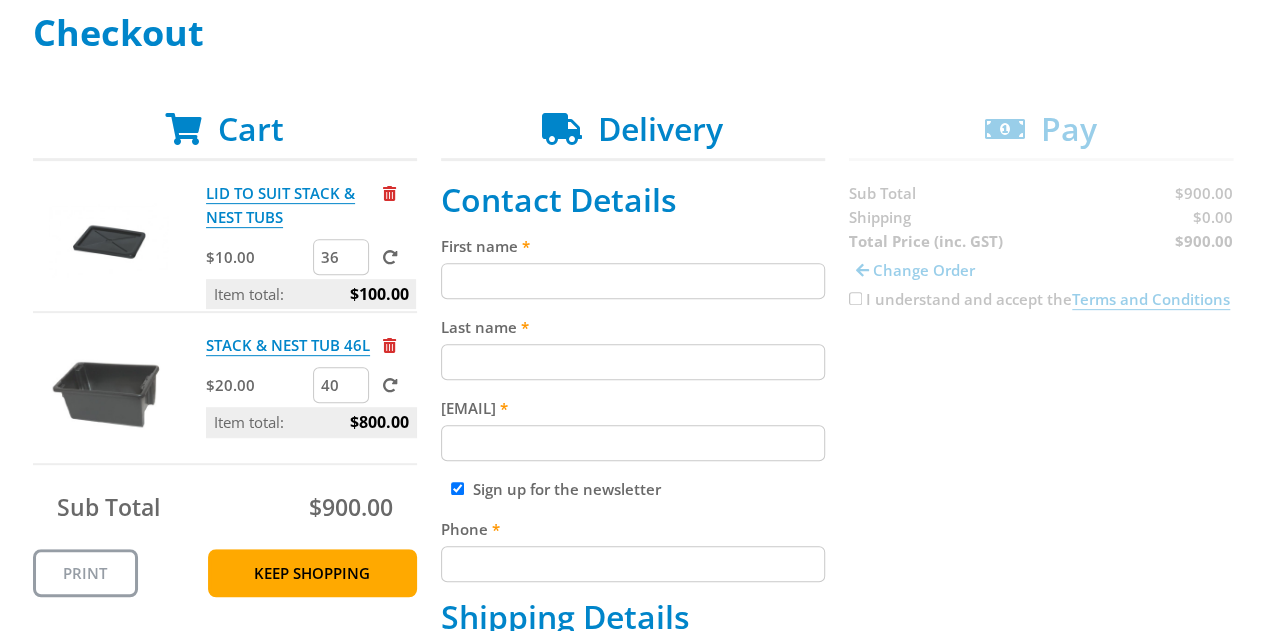 click on "36" at bounding box center (341, 257) 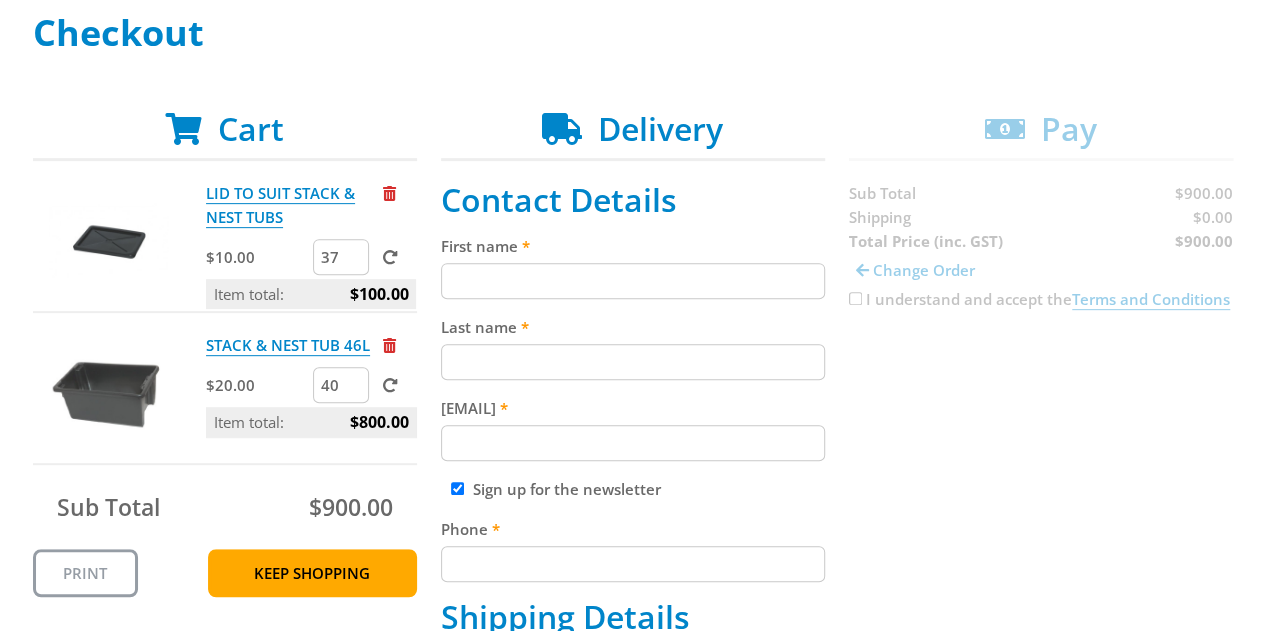 click on "37" at bounding box center (341, 257) 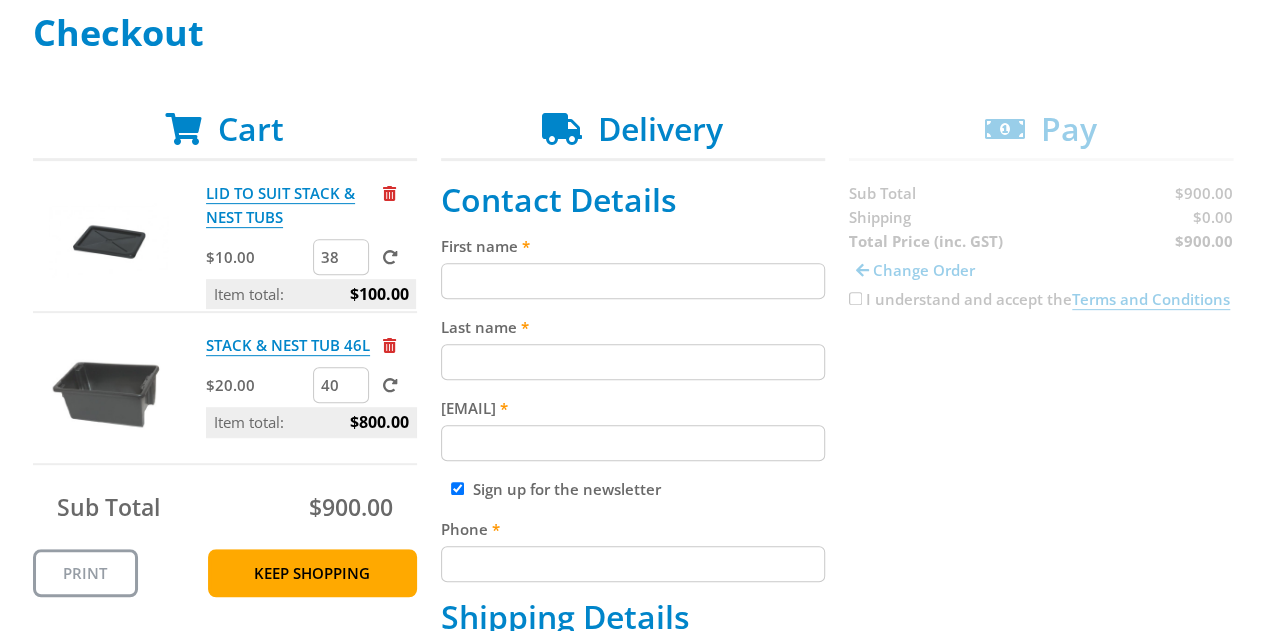 click on "38" at bounding box center [341, 257] 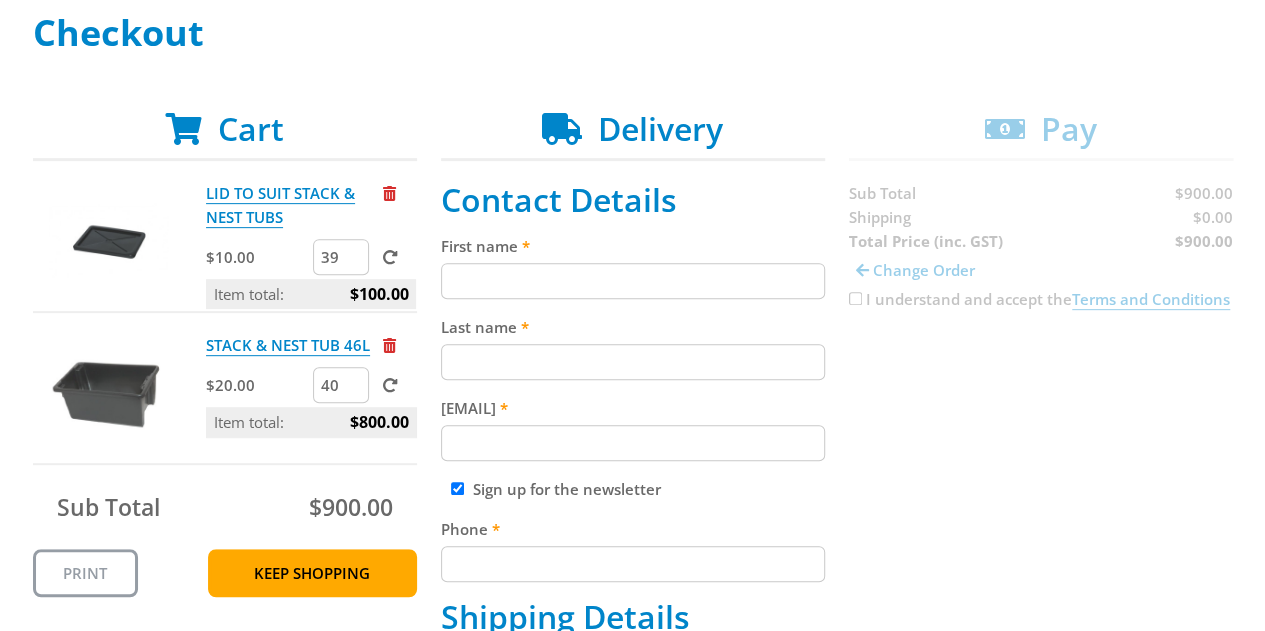 click on "39" at bounding box center (341, 257) 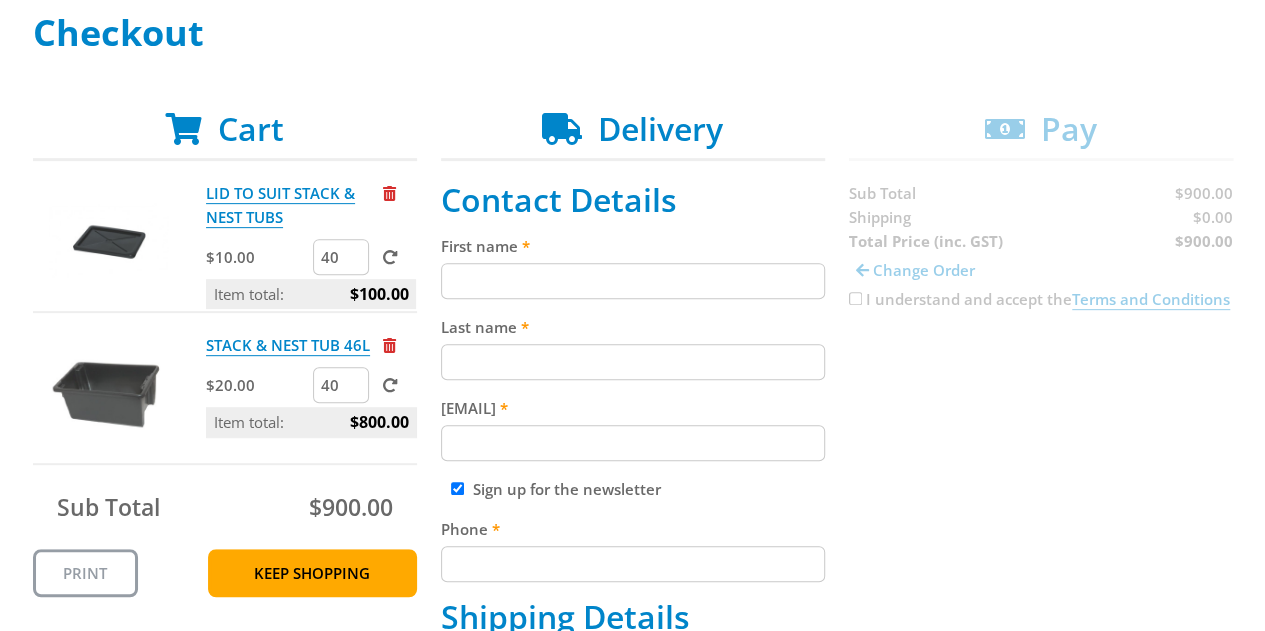 type on "40" 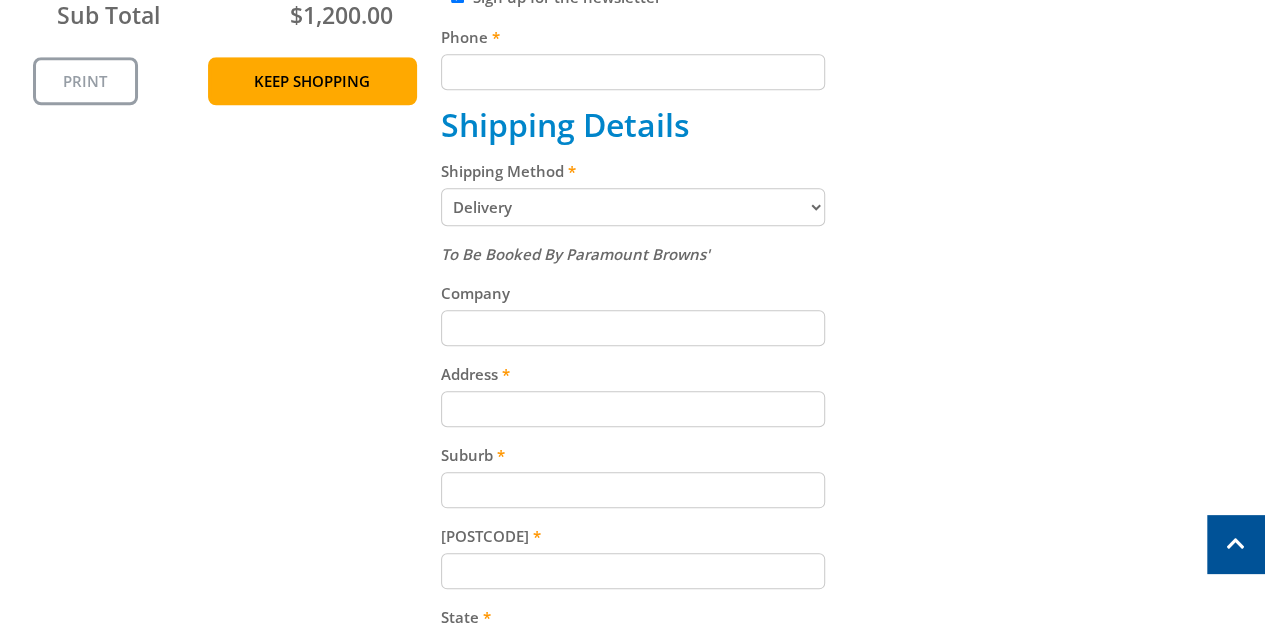 scroll, scrollTop: 400, scrollLeft: 0, axis: vertical 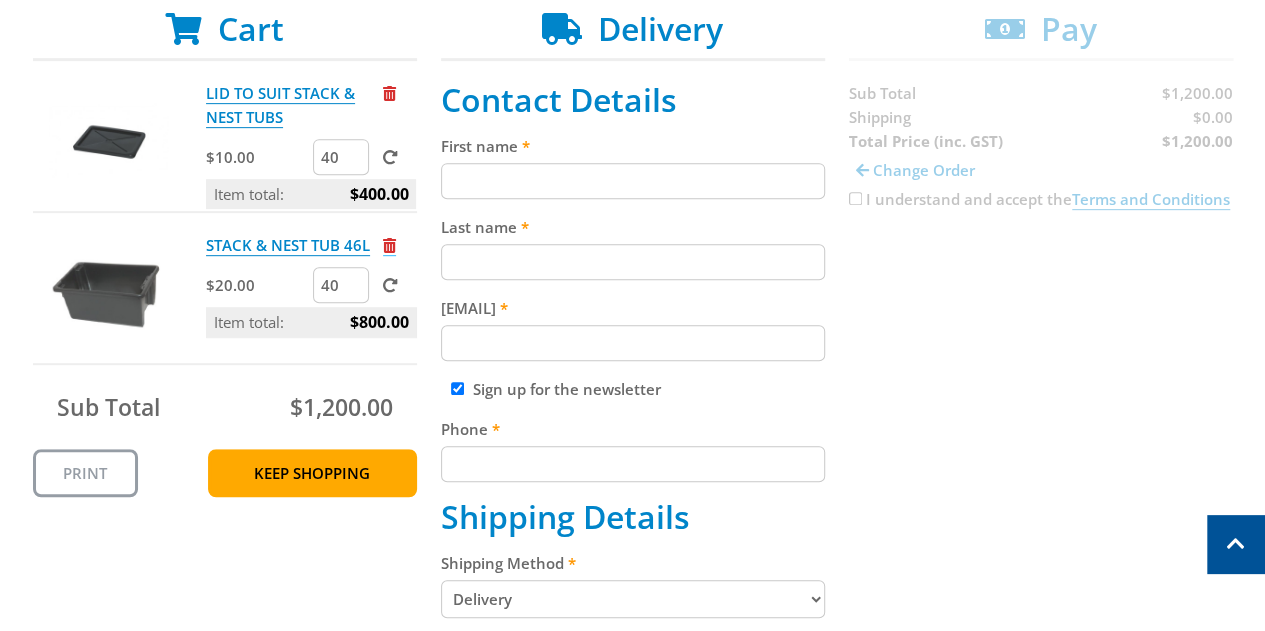 click at bounding box center [389, 245] 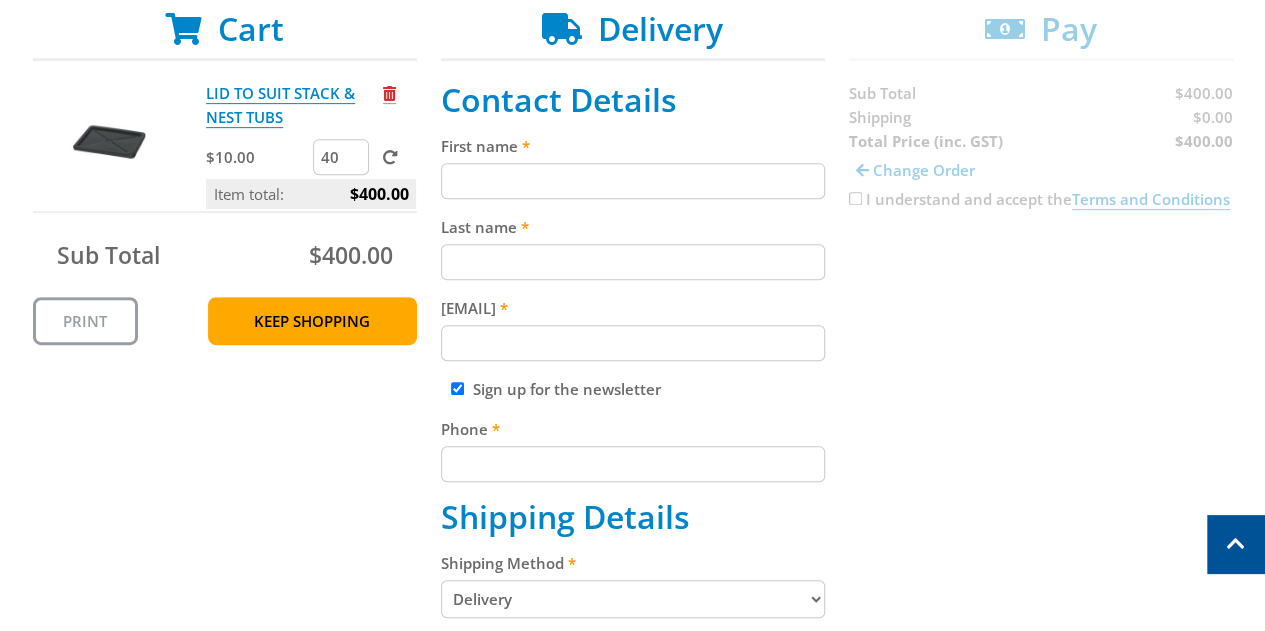 click at bounding box center [389, 93] 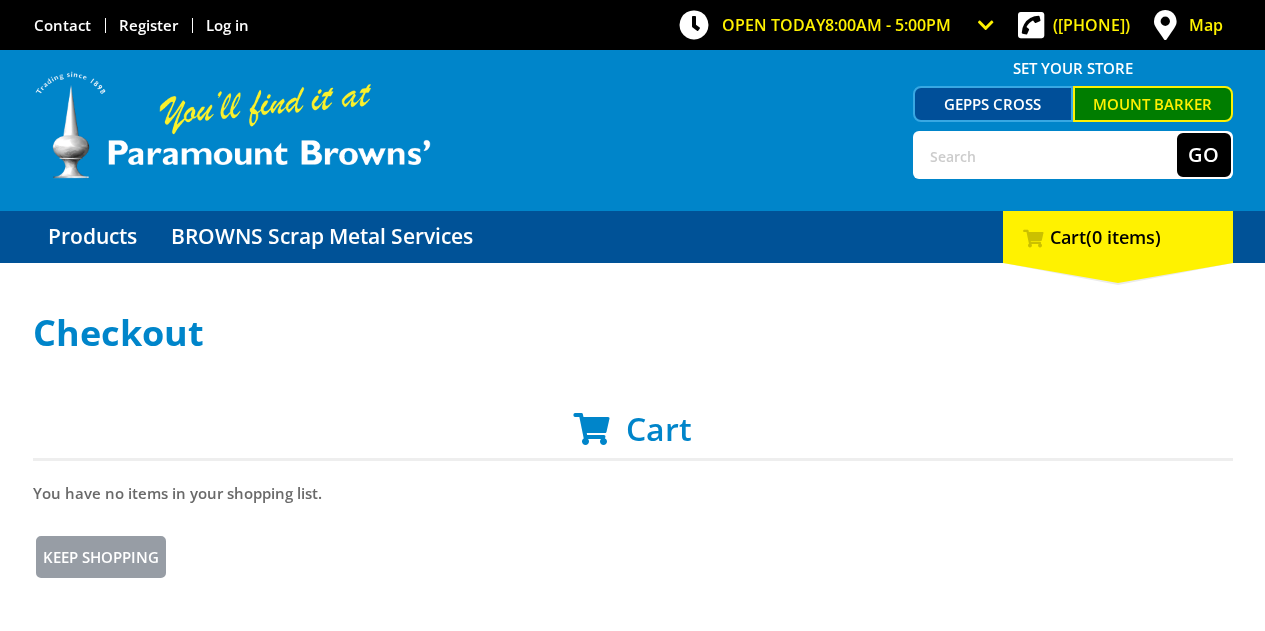 scroll, scrollTop: 400, scrollLeft: 0, axis: vertical 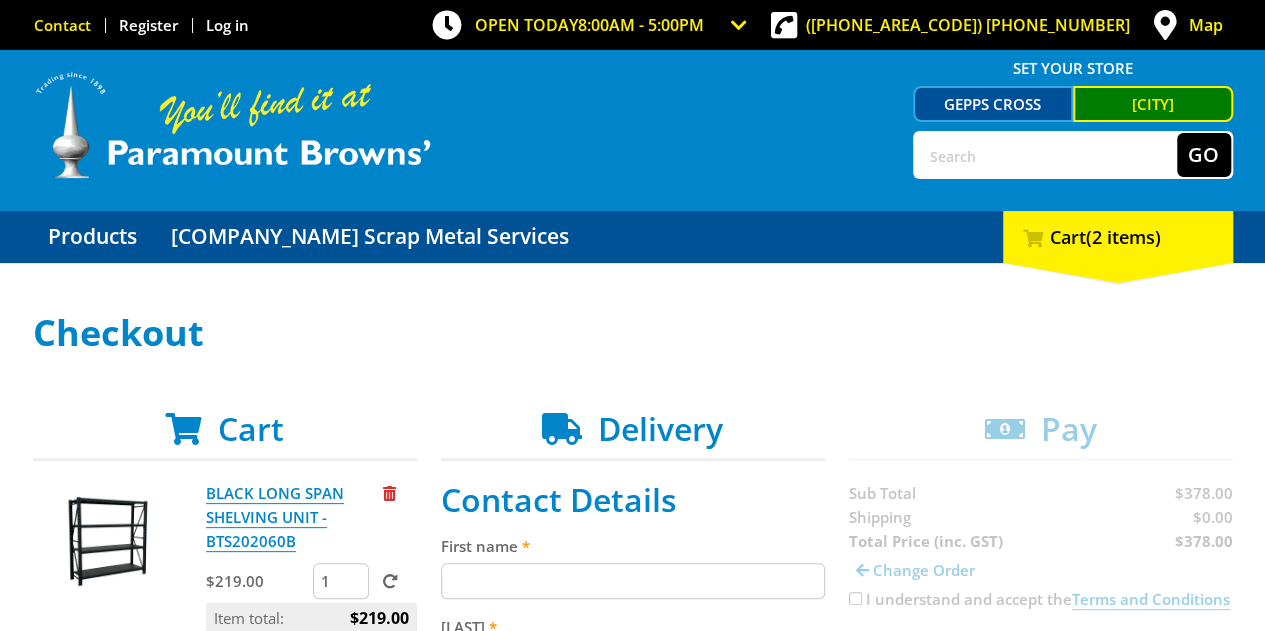 click on "Contact" at bounding box center (62, 25) 